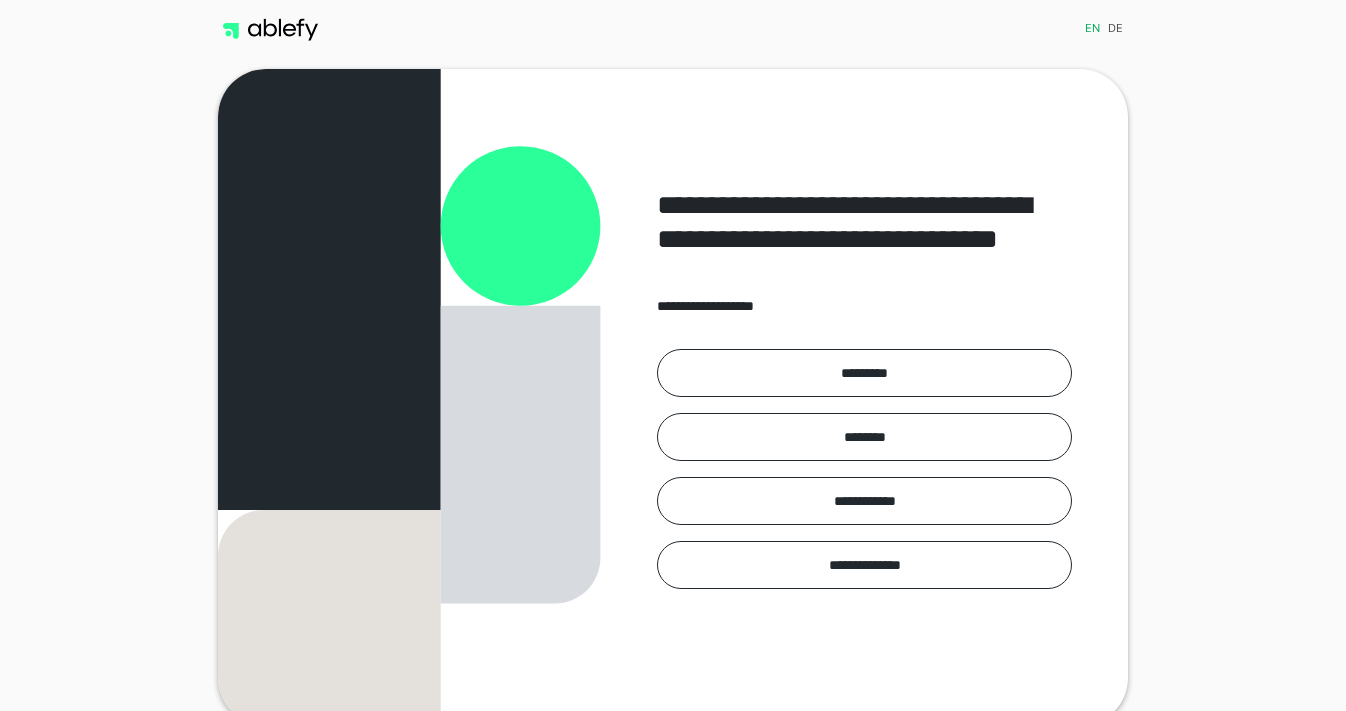 scroll, scrollTop: 0, scrollLeft: 0, axis: both 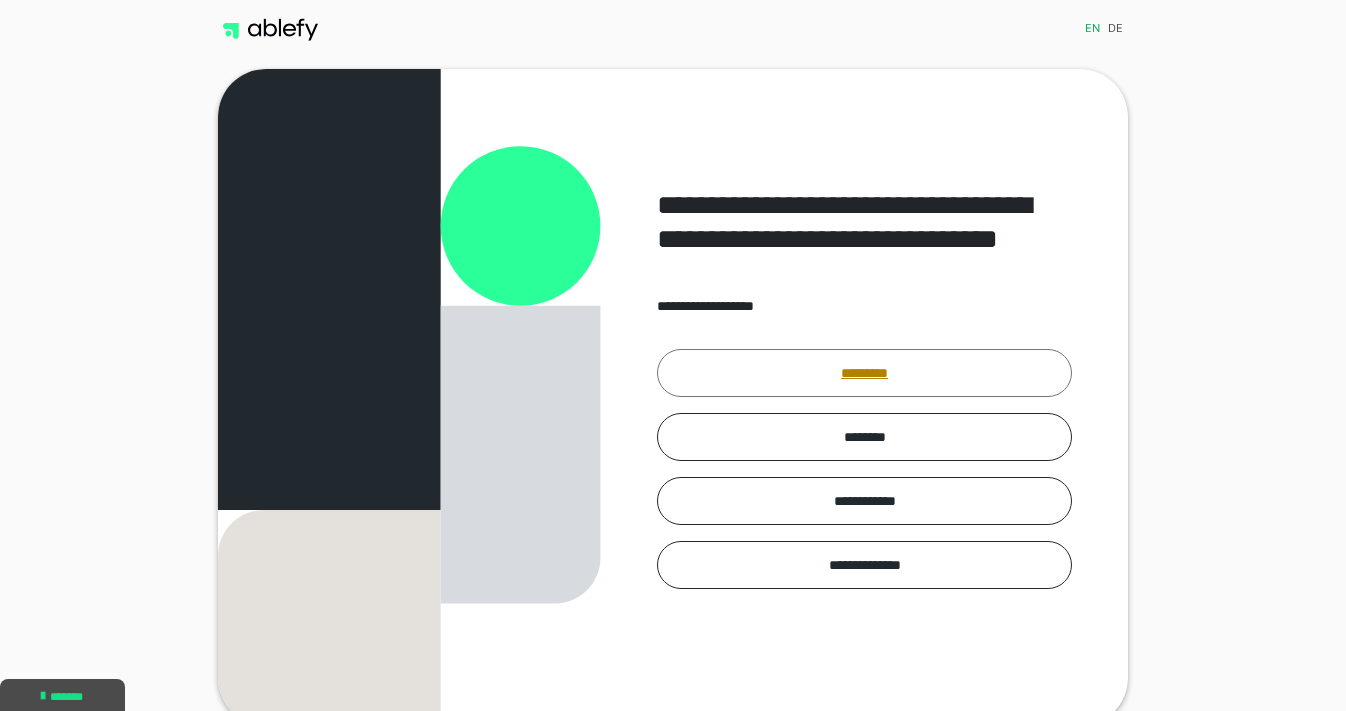 click on "*********" at bounding box center [864, 373] 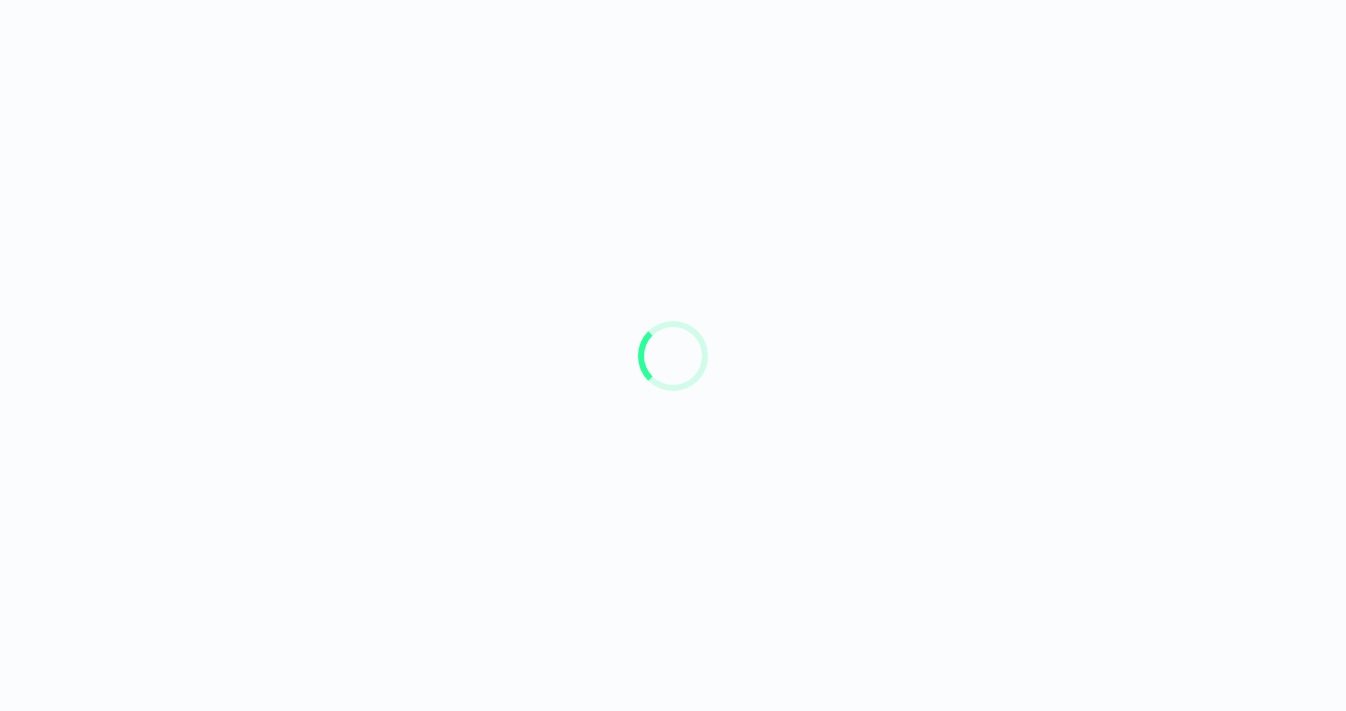 scroll, scrollTop: 0, scrollLeft: 0, axis: both 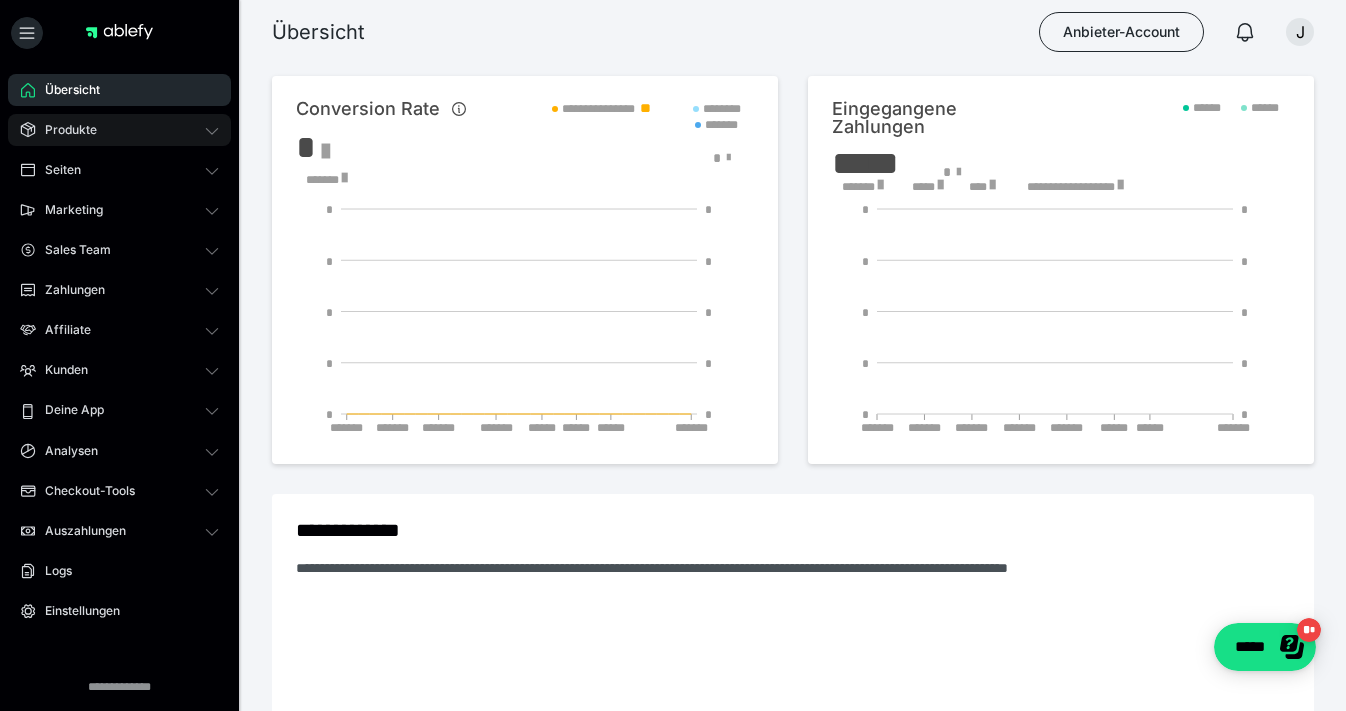 click 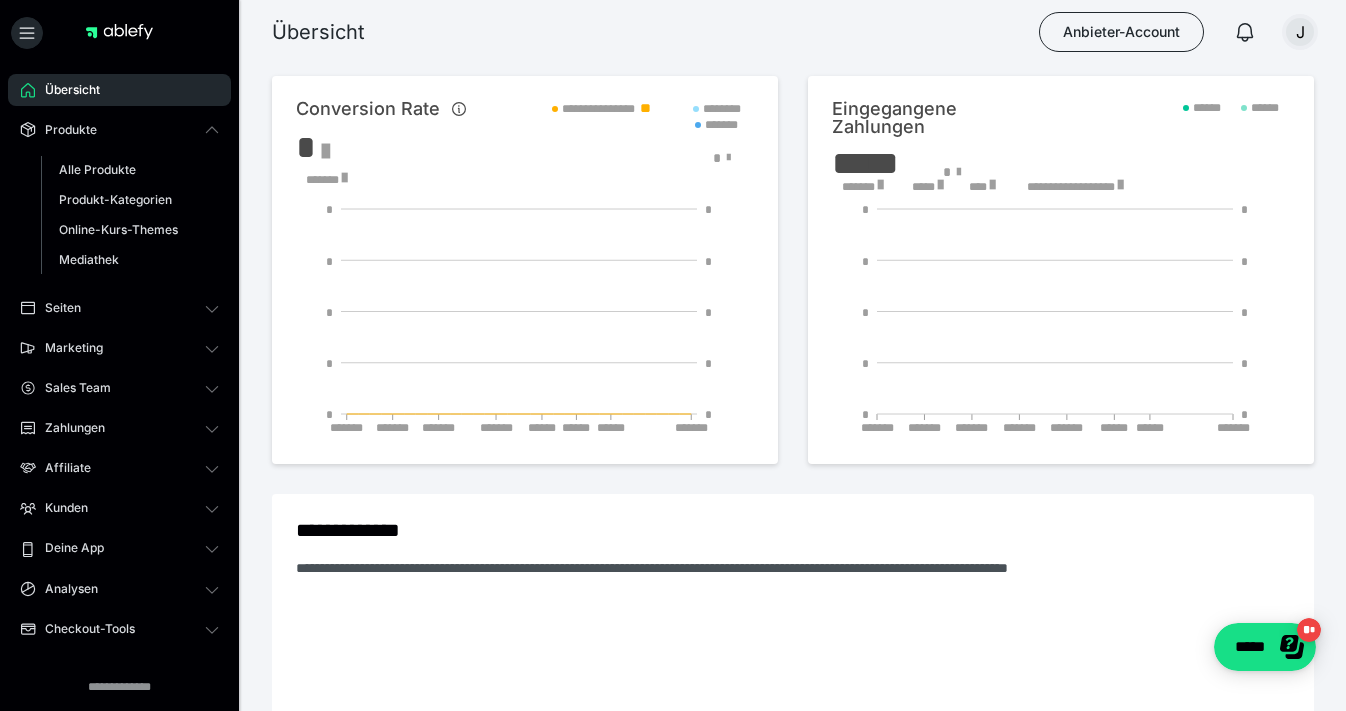 click on "J" at bounding box center [1300, 32] 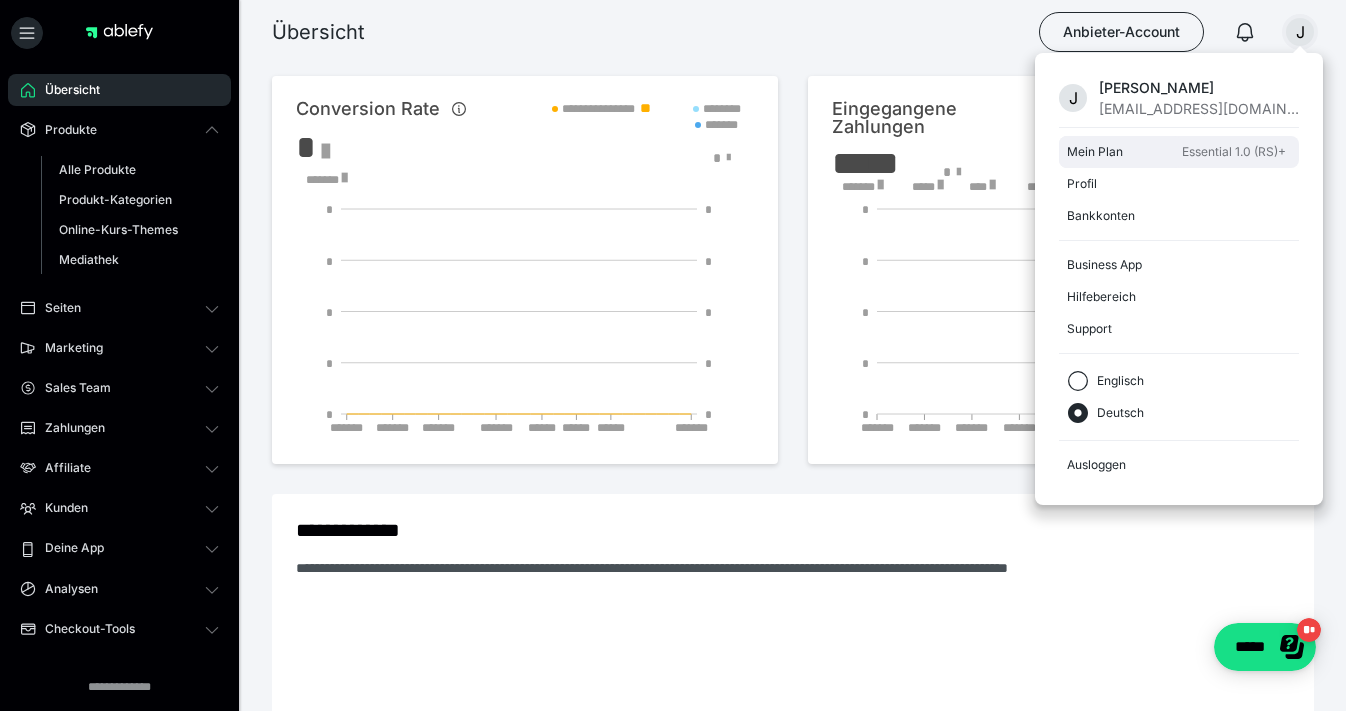 click on "Mein Plan" at bounding box center [1120, 152] 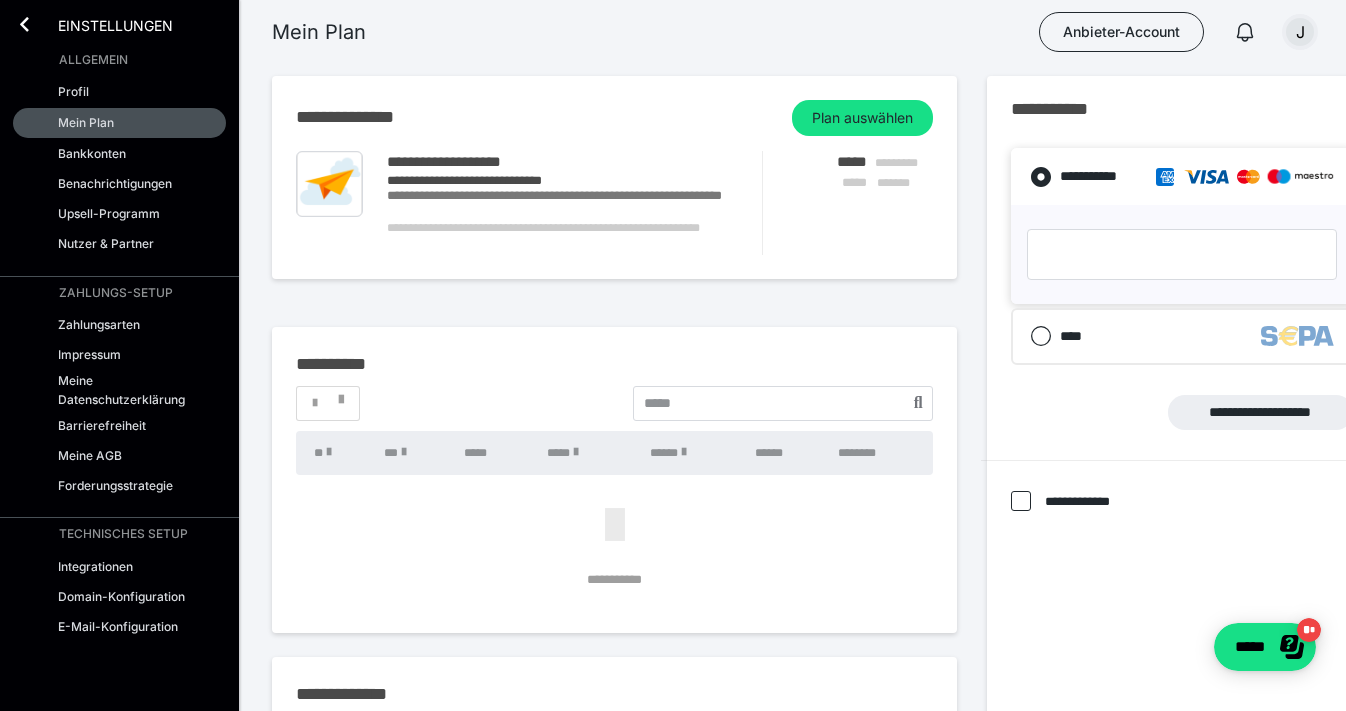 click on "J" at bounding box center [1300, 32] 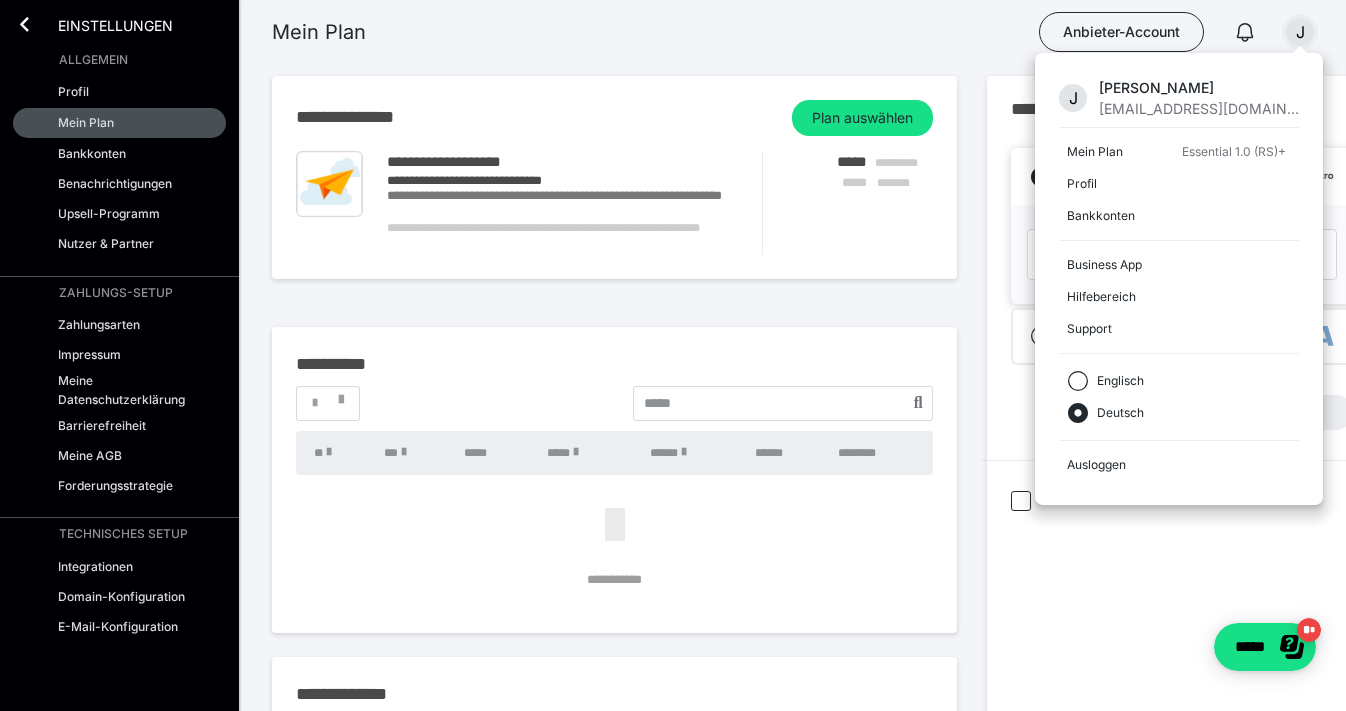 scroll, scrollTop: 0, scrollLeft: 0, axis: both 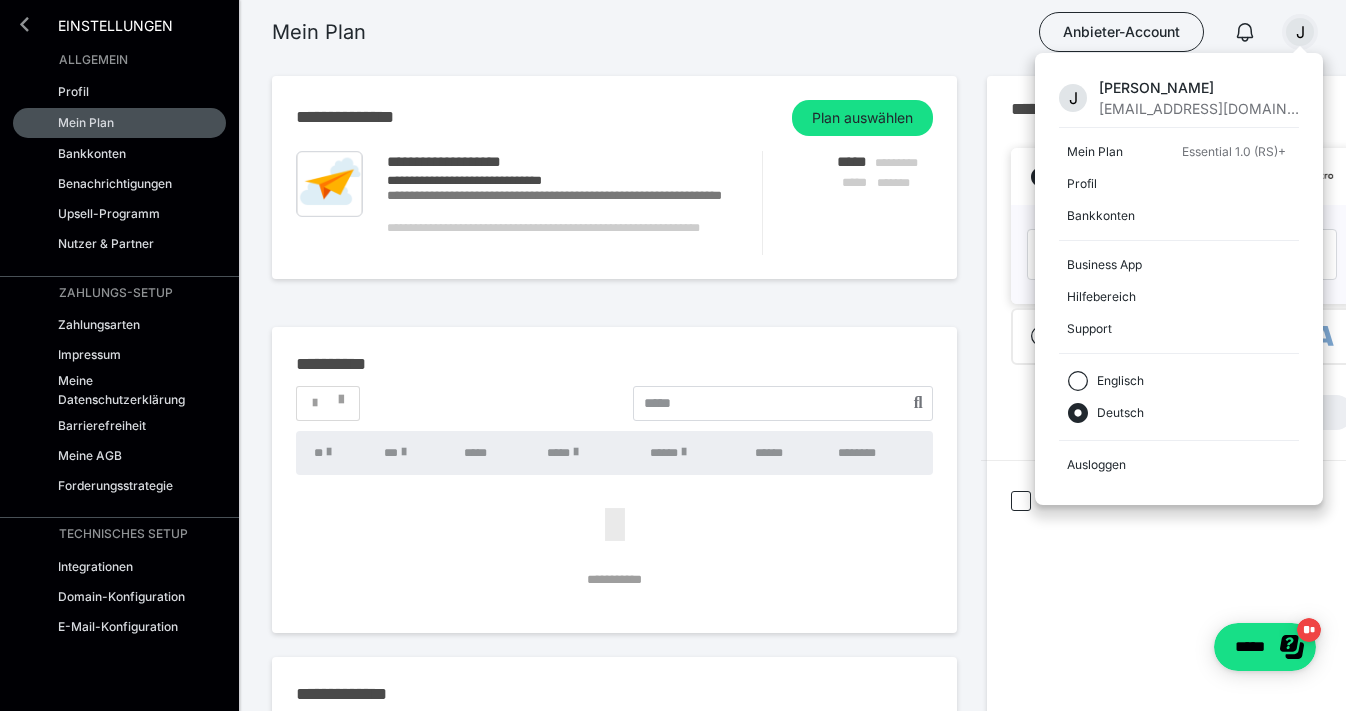 click at bounding box center (24, 24) 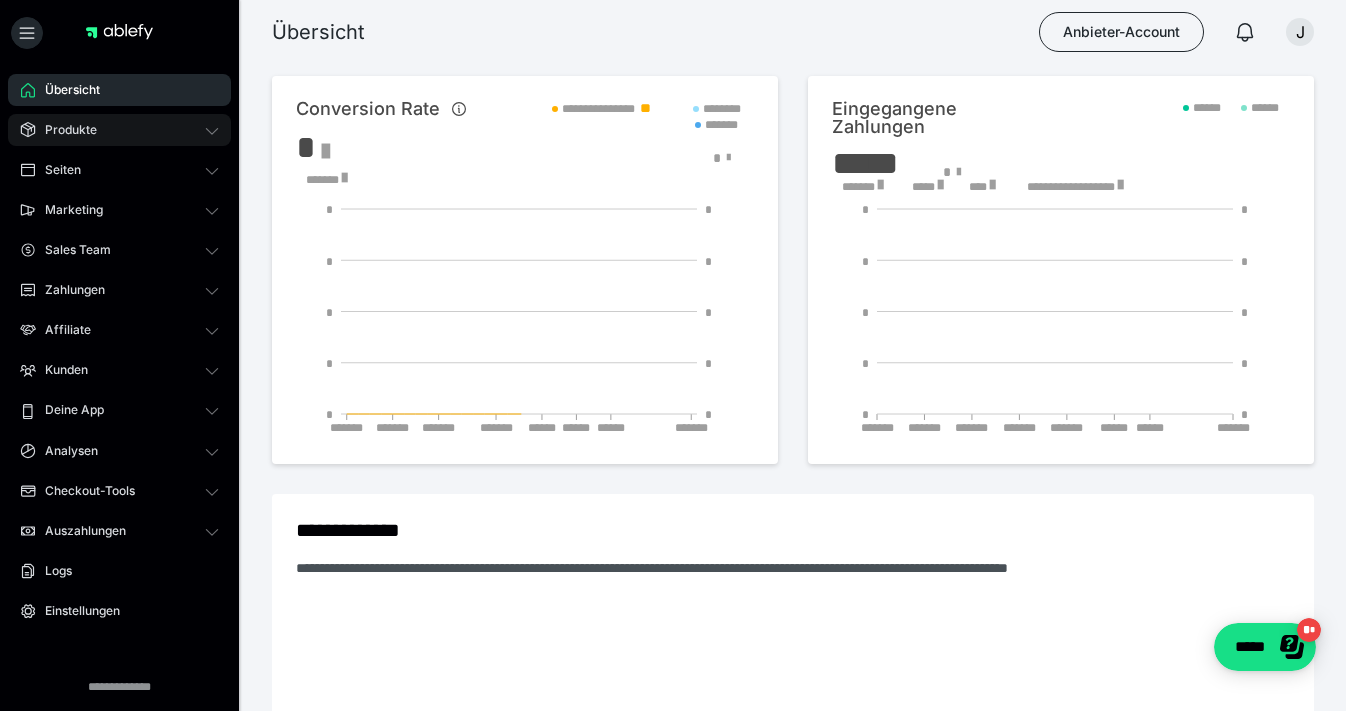 click on "Produkte" at bounding box center [119, 130] 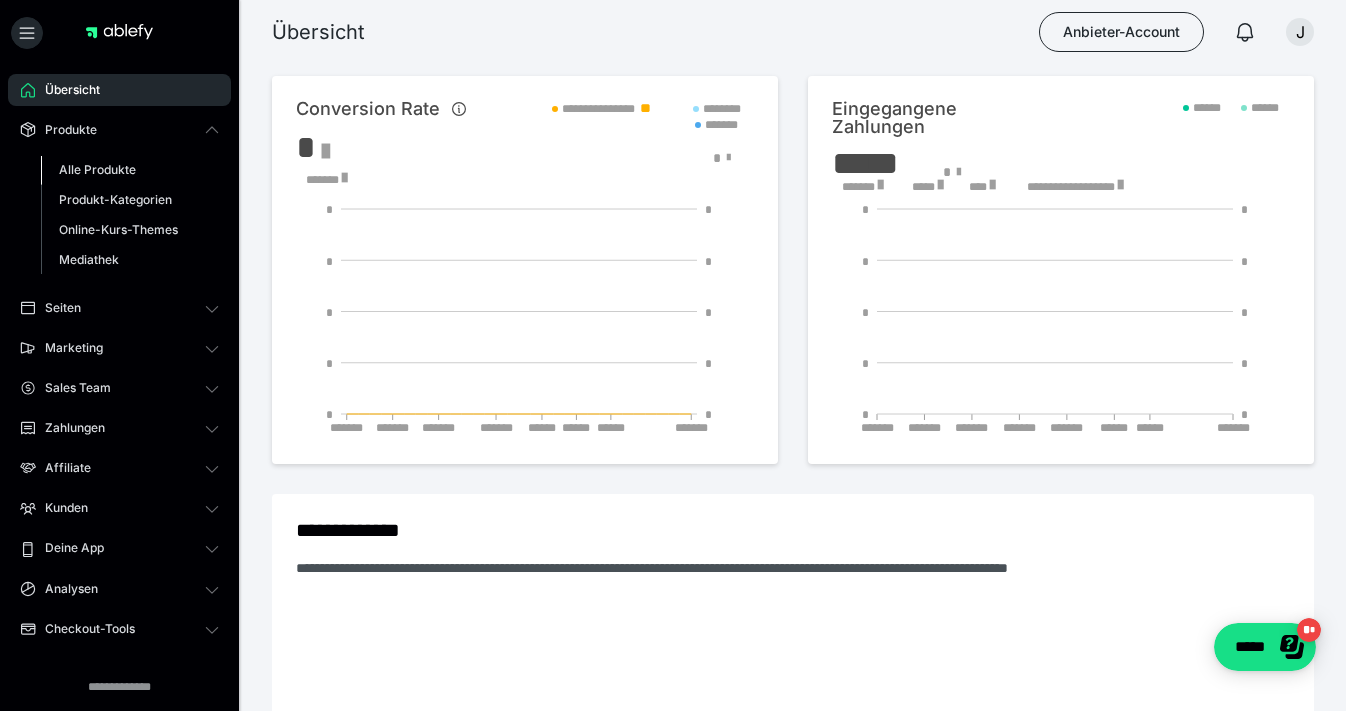 click on "Alle Produkte" at bounding box center (97, 169) 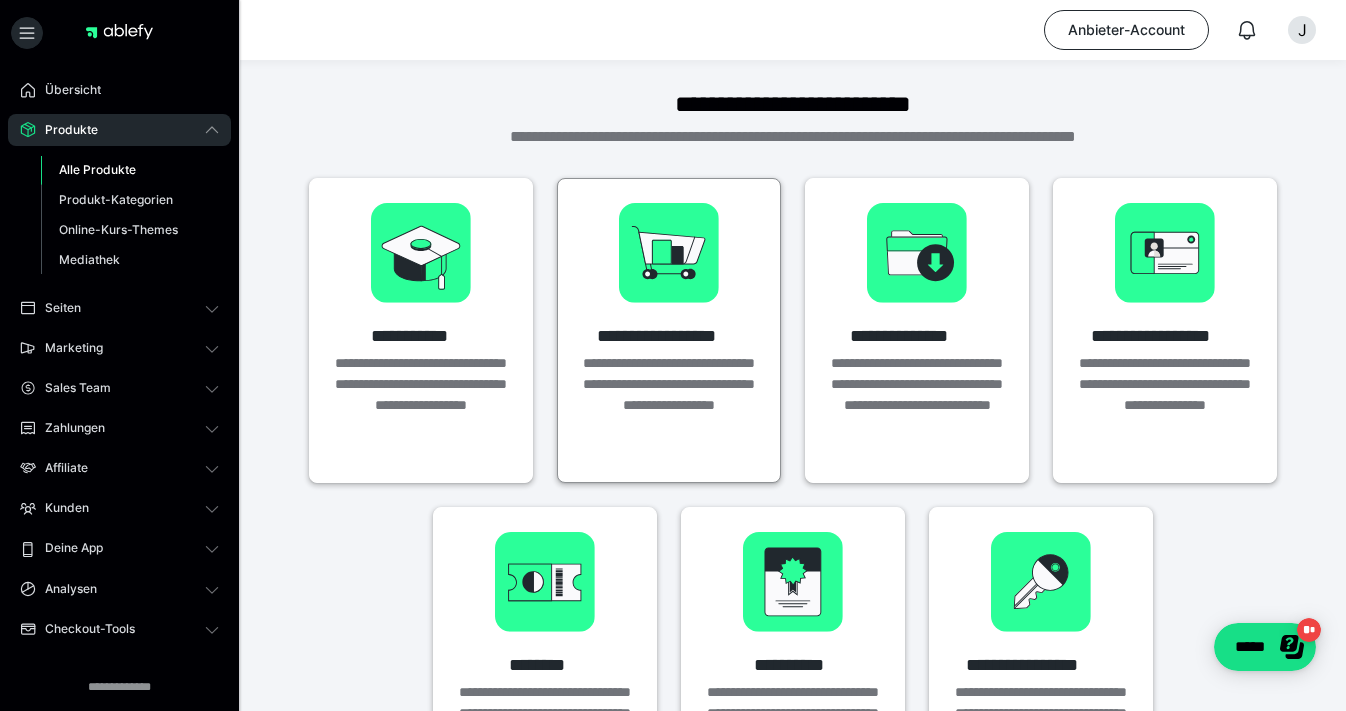 scroll, scrollTop: 0, scrollLeft: 0, axis: both 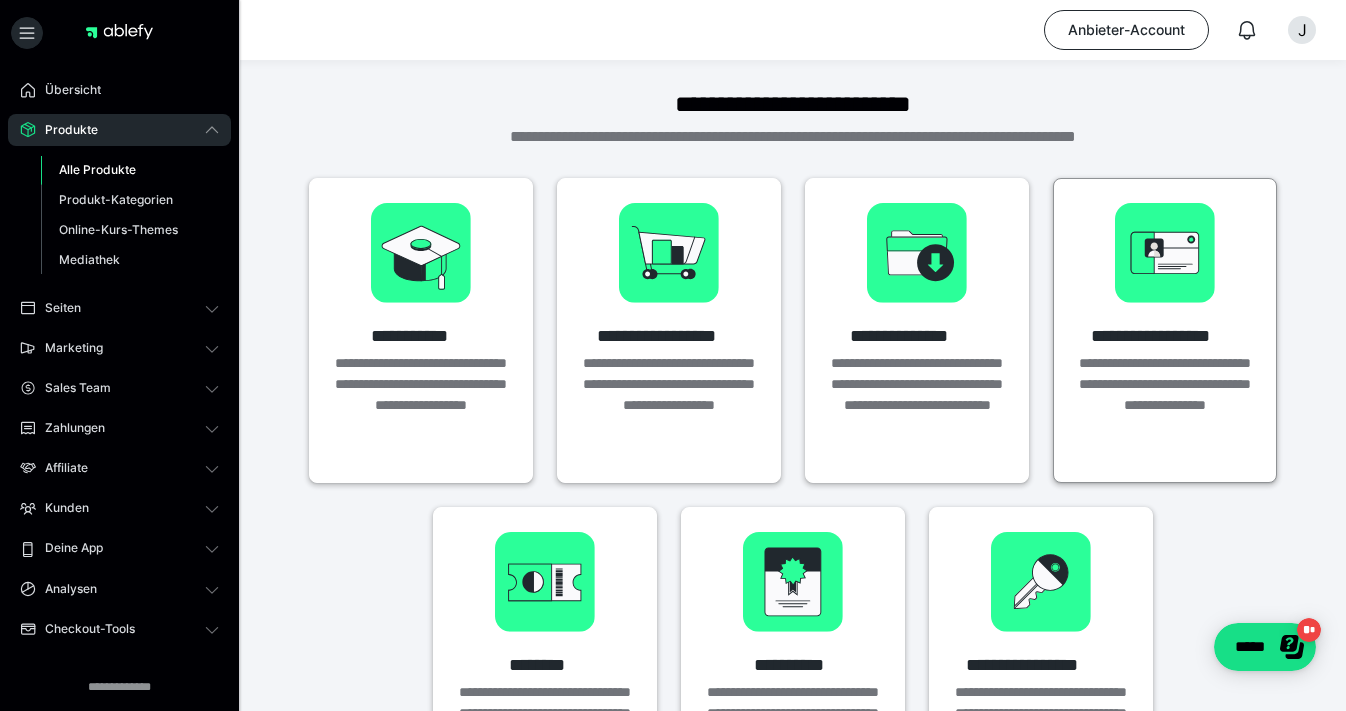 click at bounding box center (1165, 253) 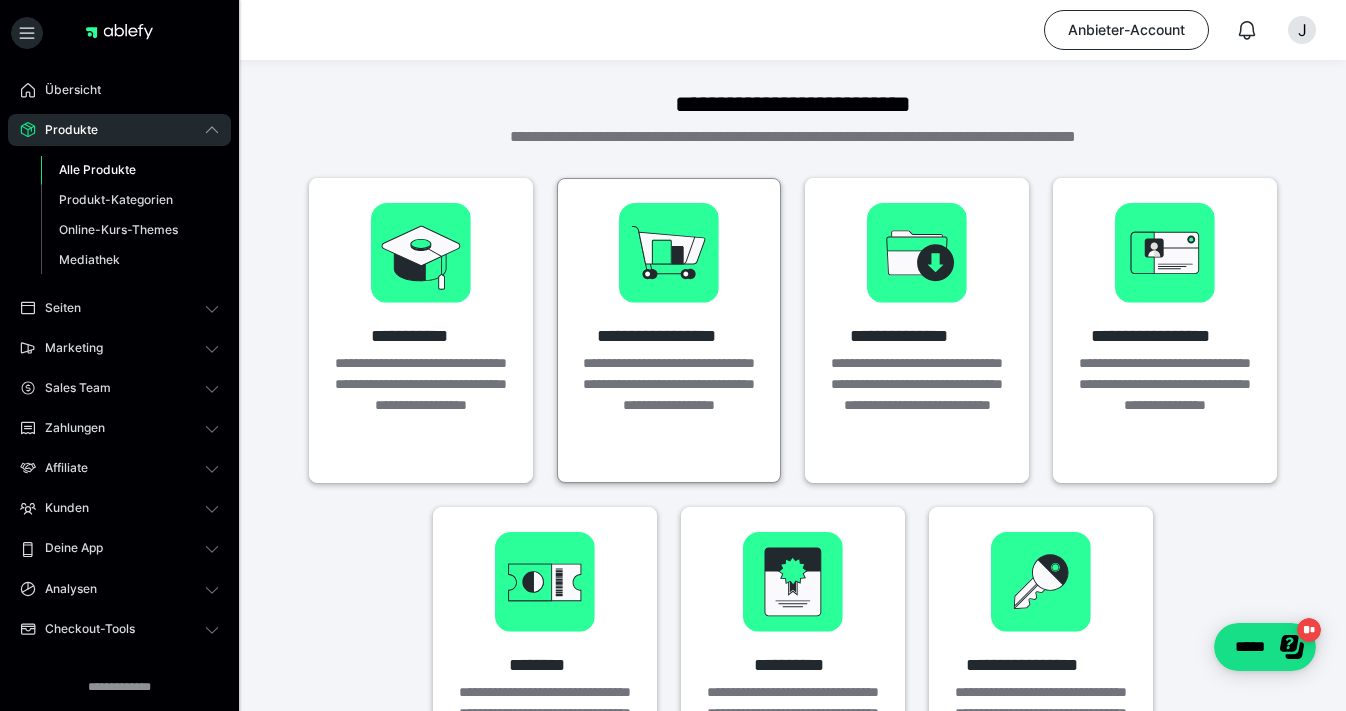 click on "**********" at bounding box center (669, 395) 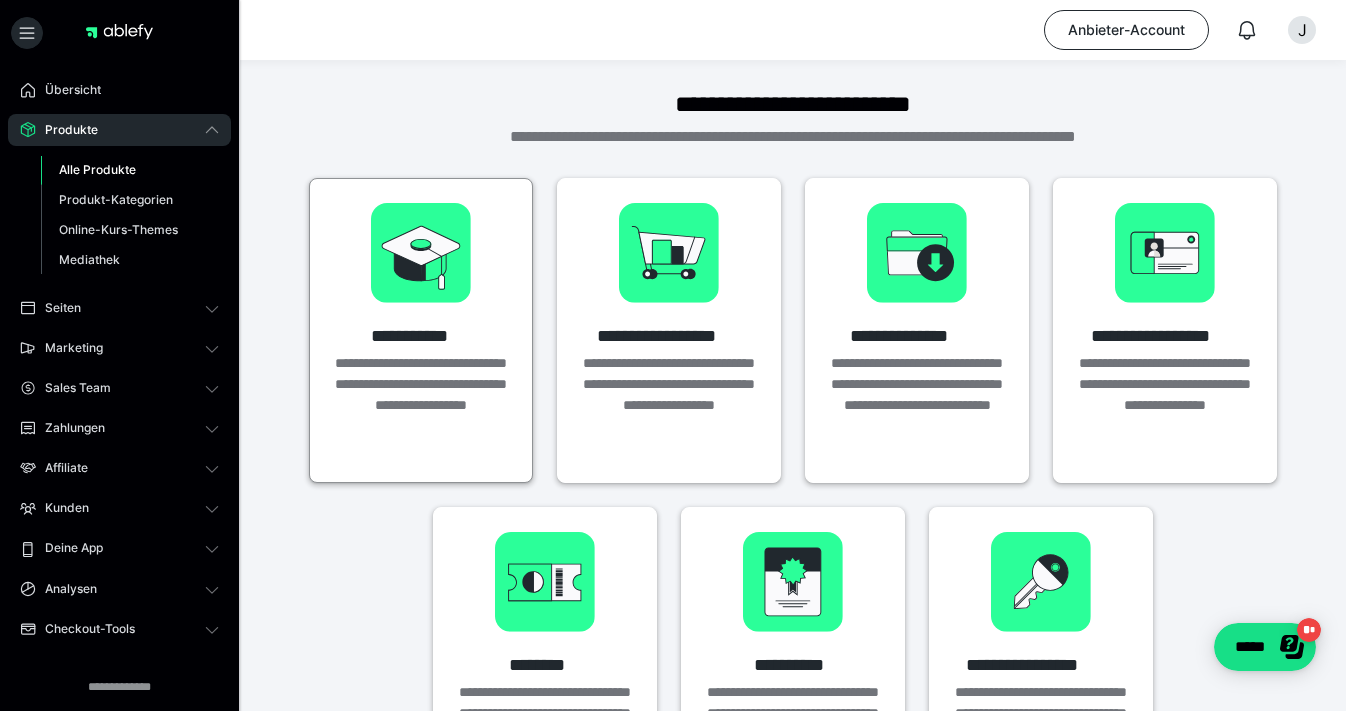 click on "**********" at bounding box center (421, 405) 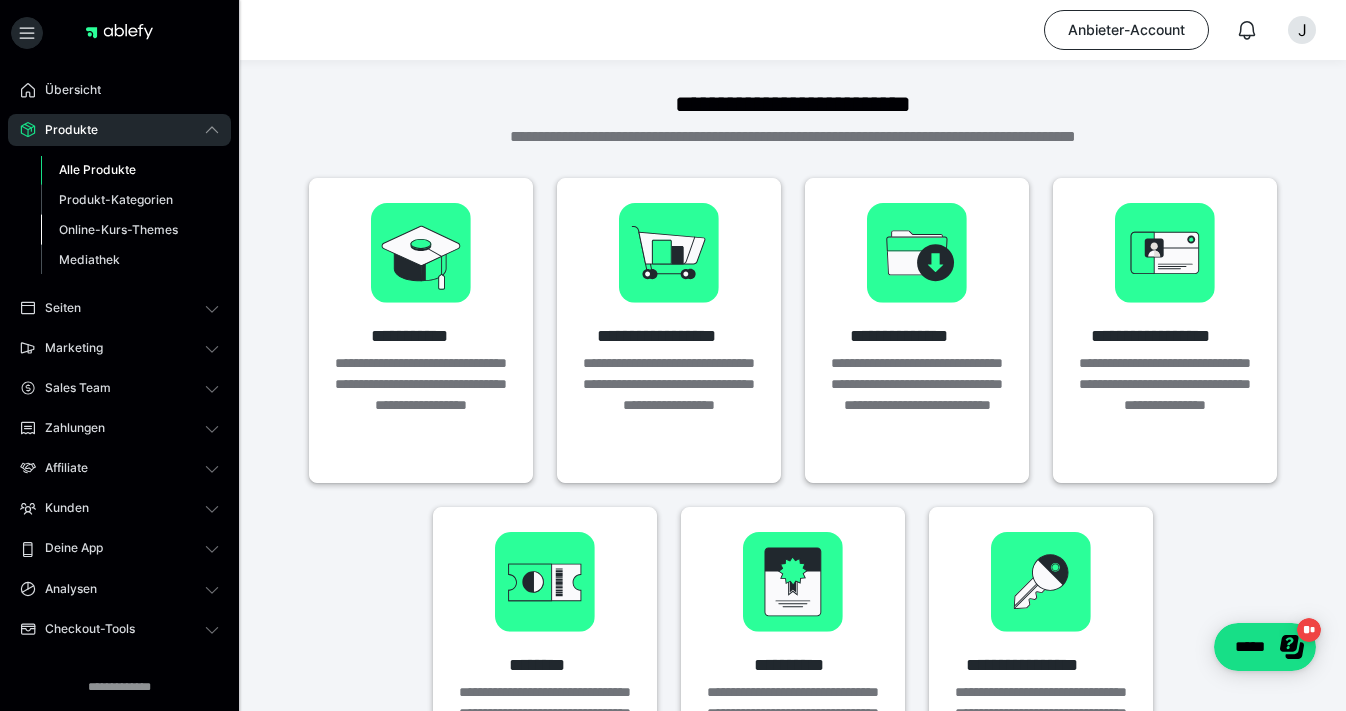 click on "Online-Kurs-Themes" at bounding box center [118, 229] 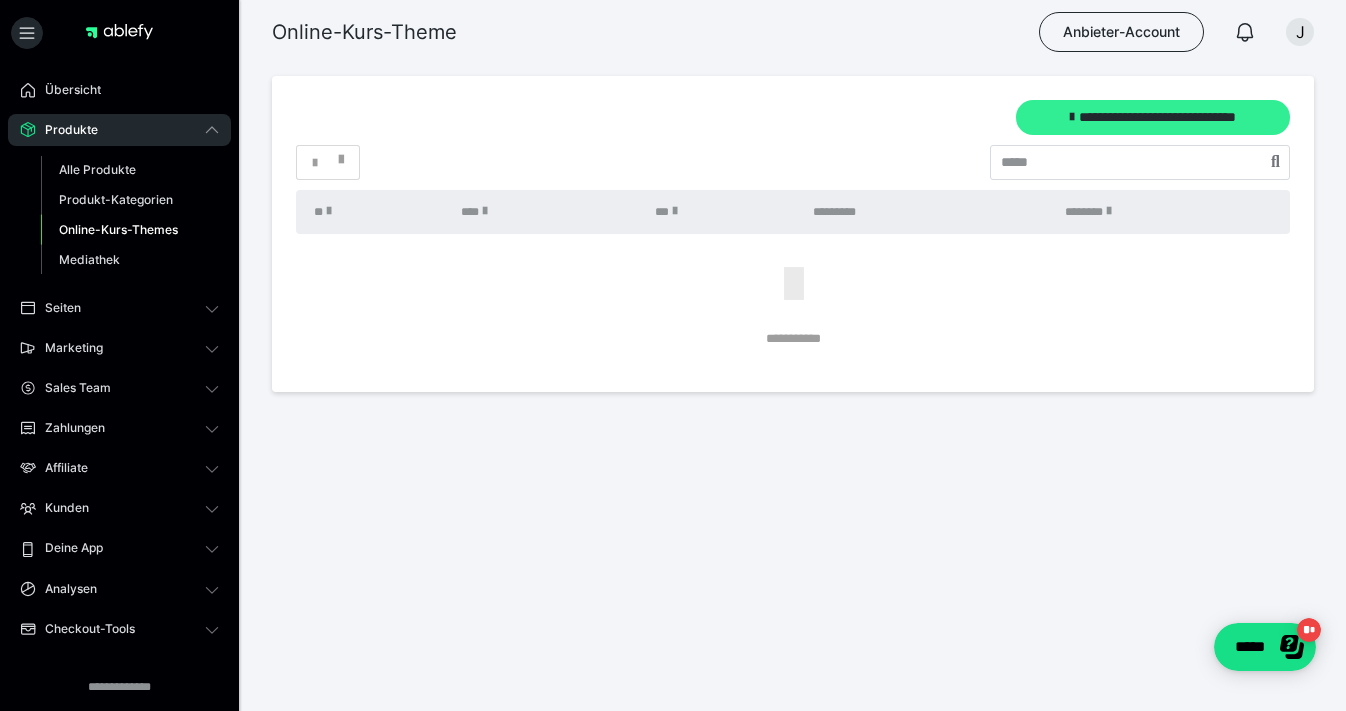 click on "**********" at bounding box center (1153, 117) 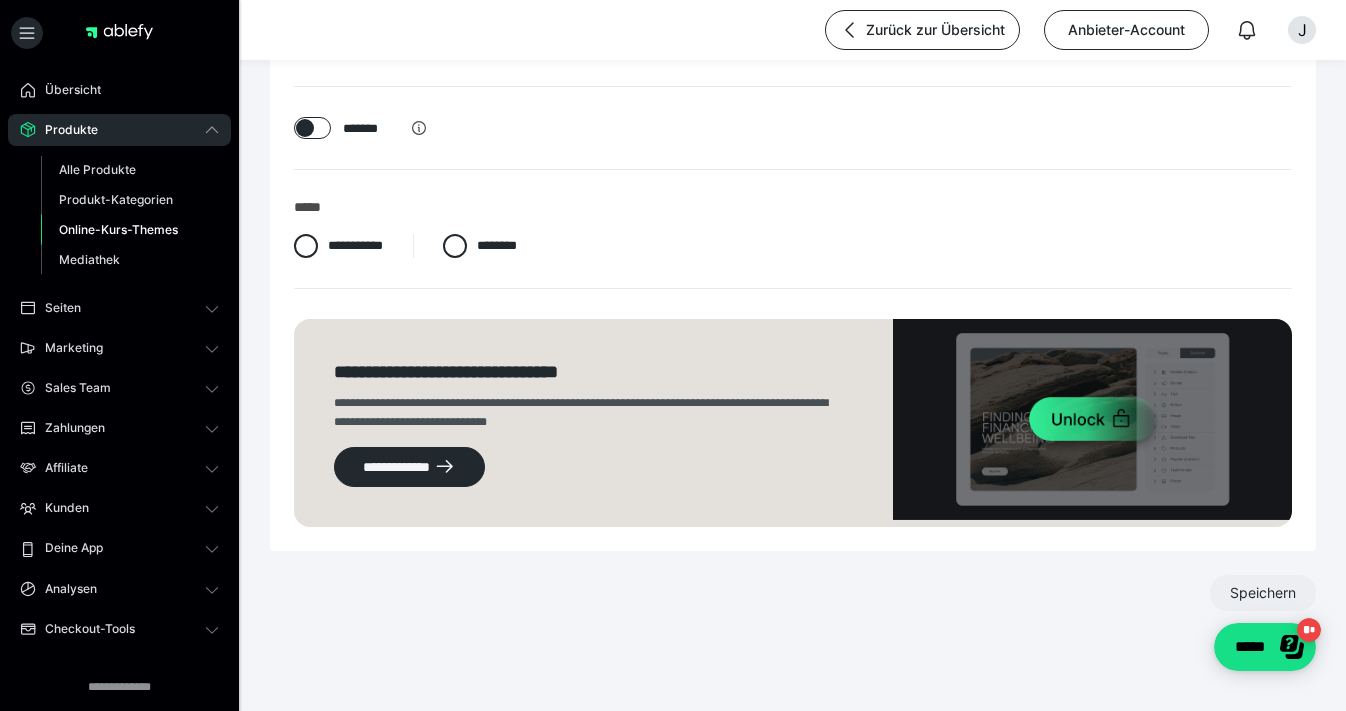 scroll, scrollTop: 172, scrollLeft: 0, axis: vertical 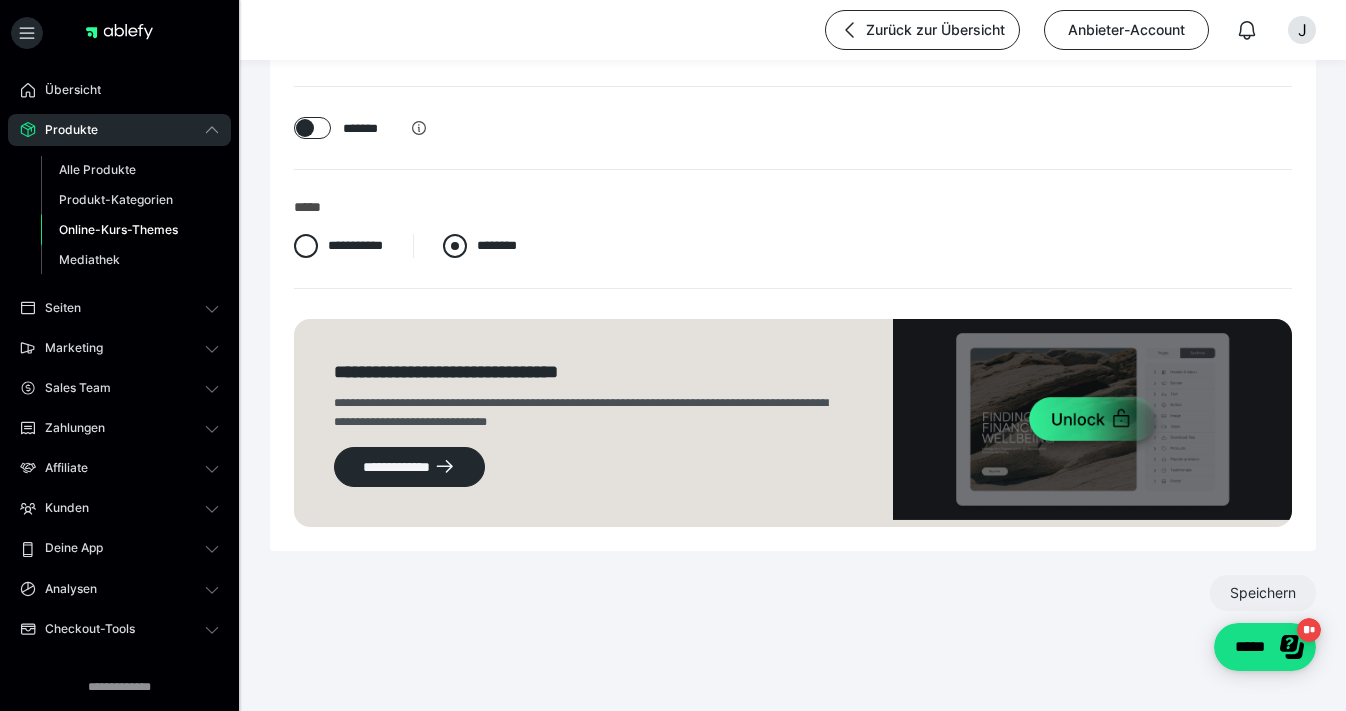 click at bounding box center [455, 246] 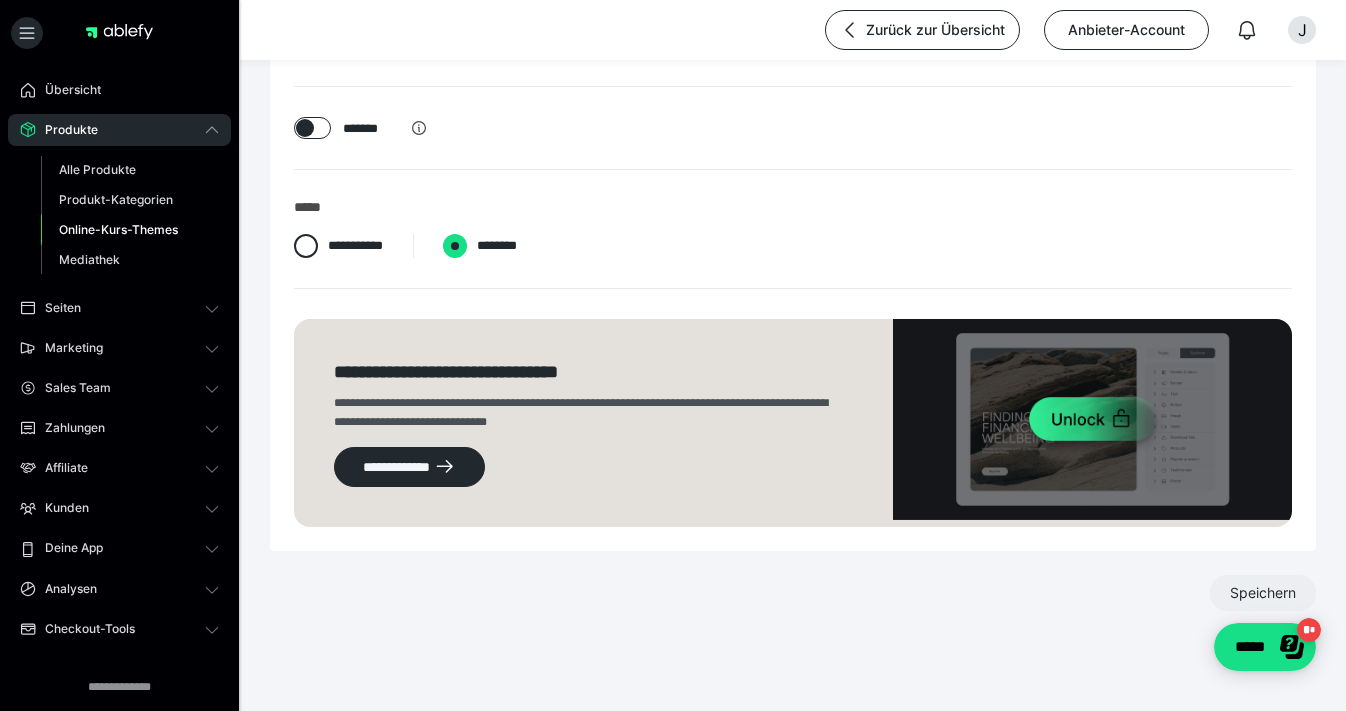 radio on "****" 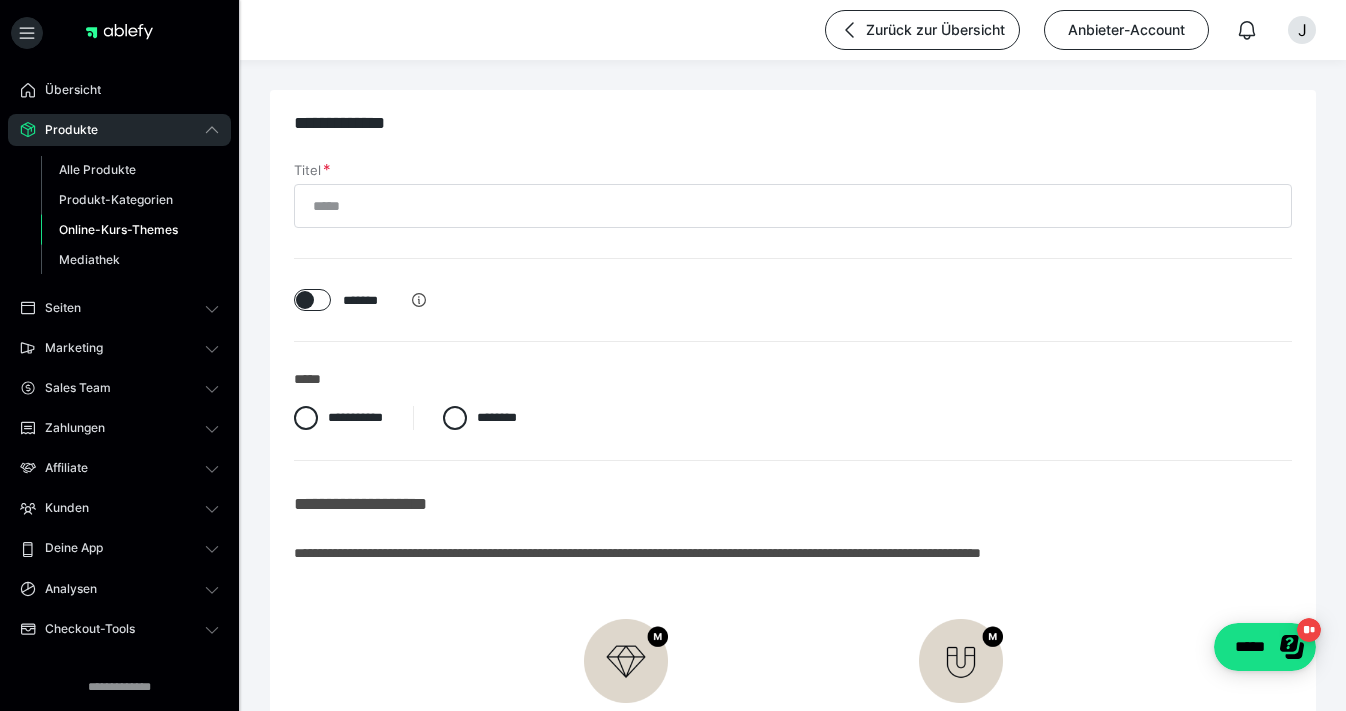 scroll, scrollTop: 0, scrollLeft: 0, axis: both 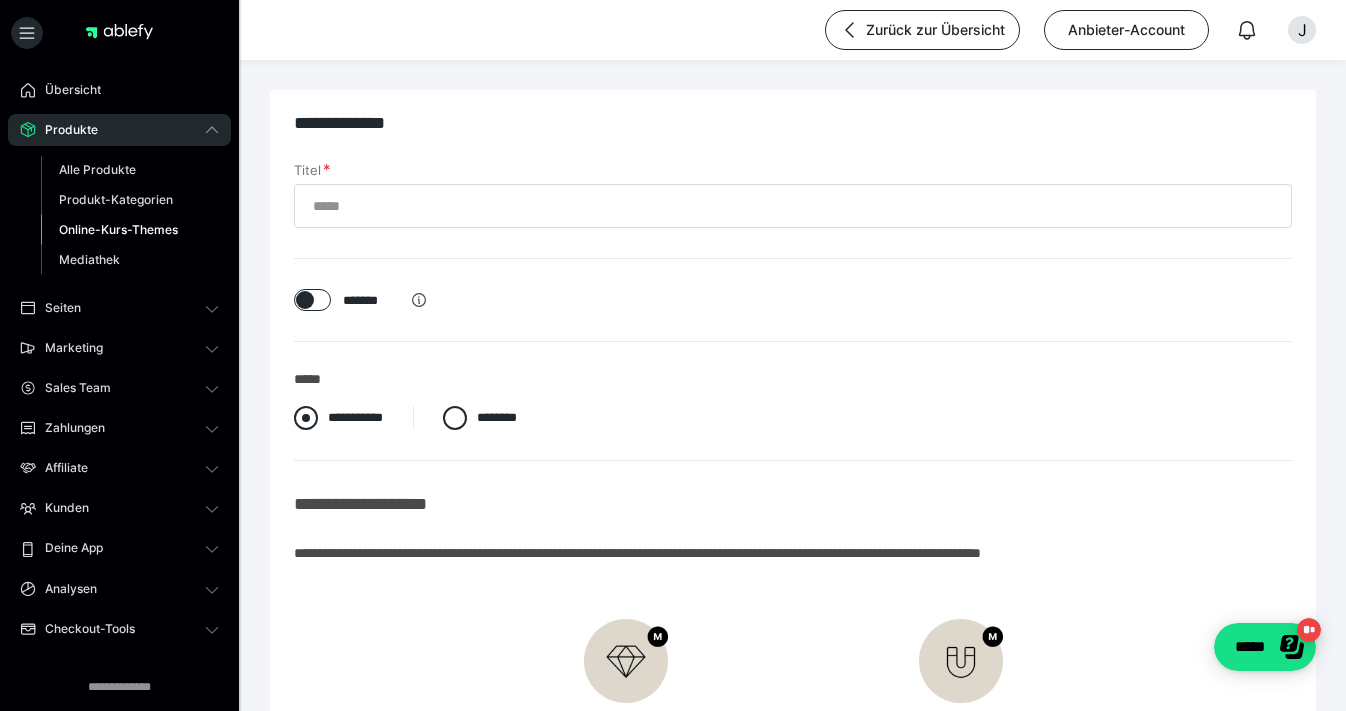 click at bounding box center [306, 418] 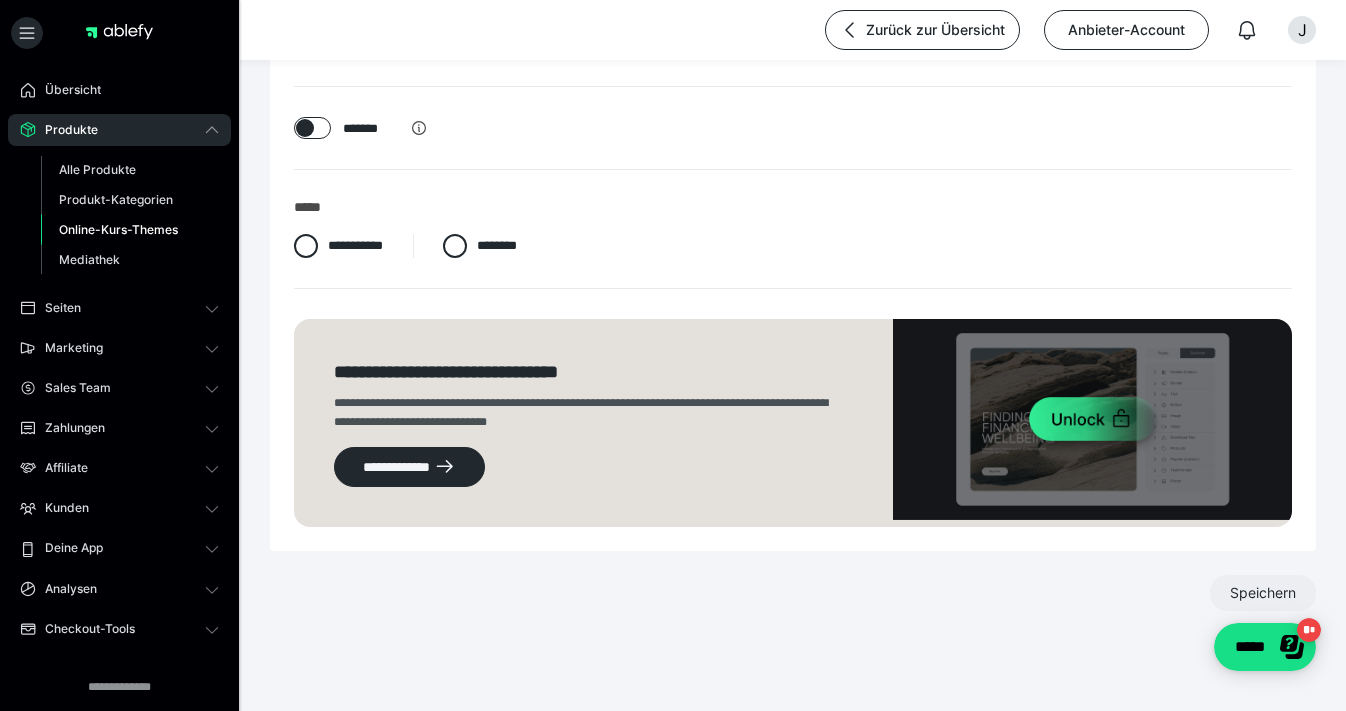 scroll, scrollTop: 172, scrollLeft: 0, axis: vertical 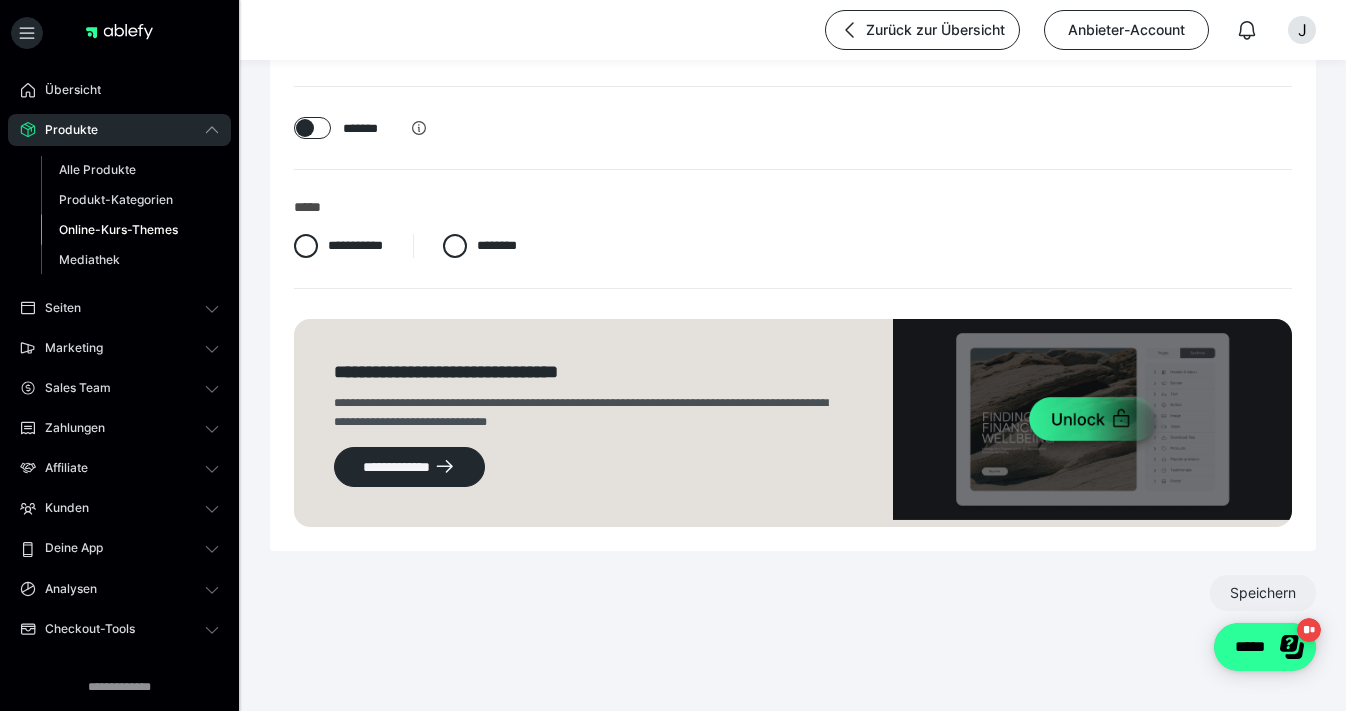 click 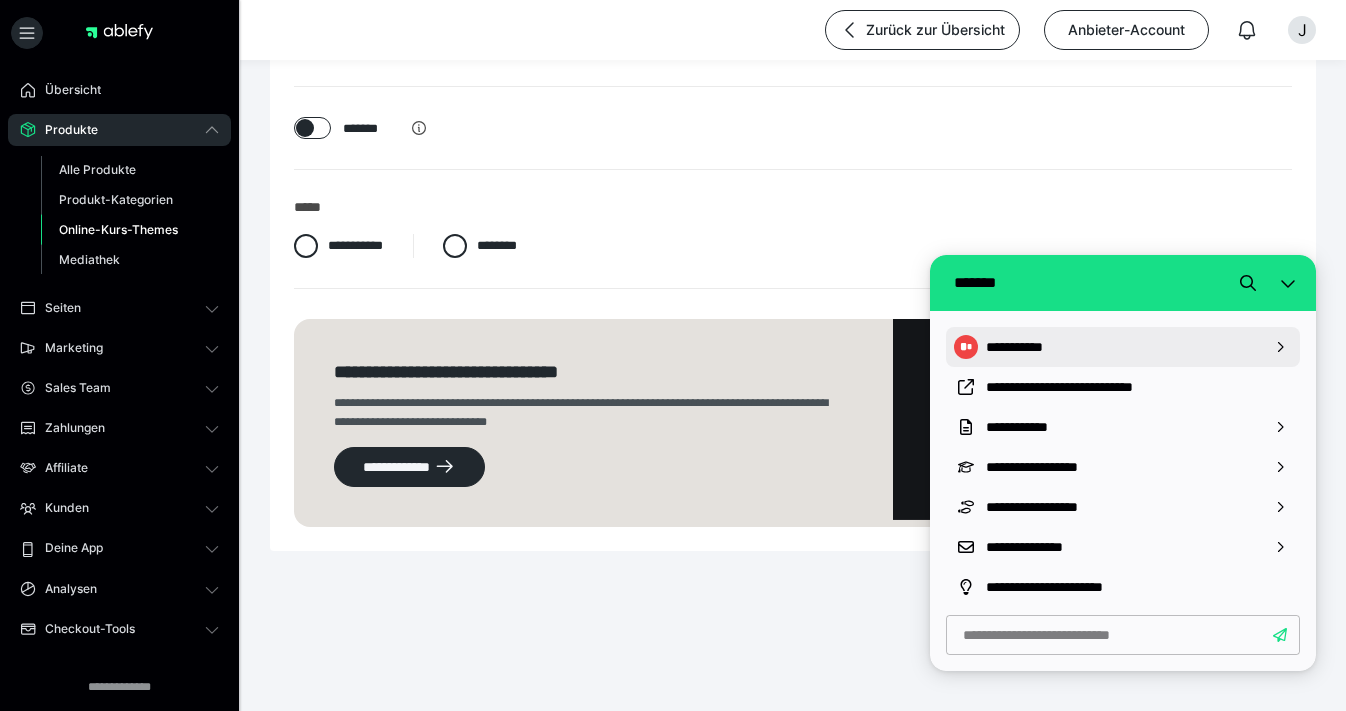 click on "**********" at bounding box center (1123, 347) 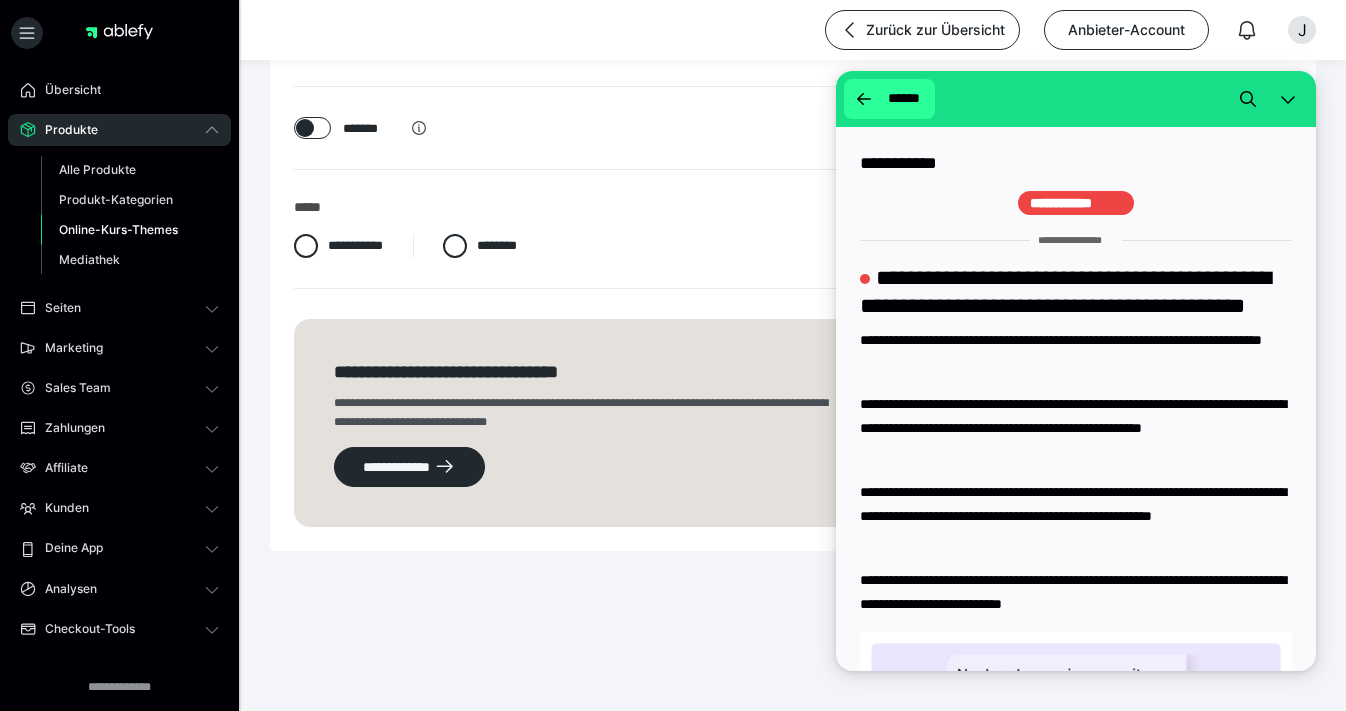 click on "******" at bounding box center (903, 99) 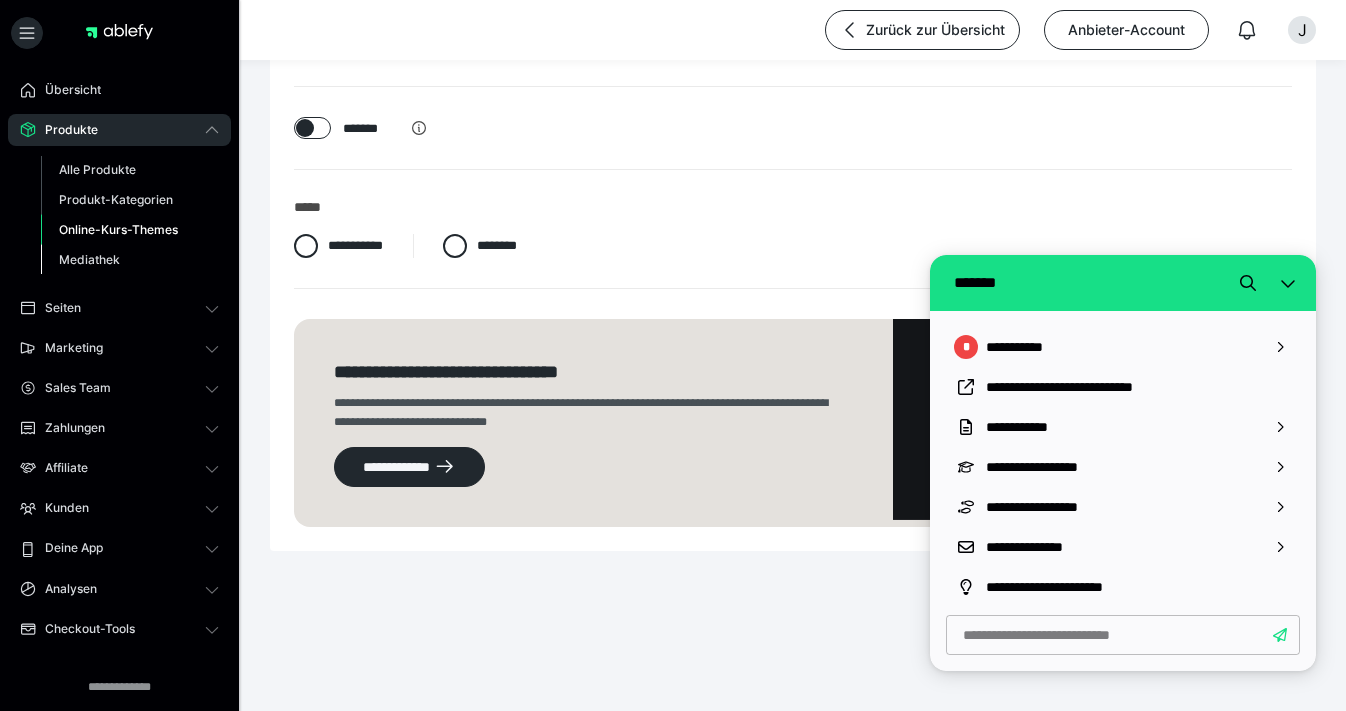 click on "Mediathek" at bounding box center [89, 259] 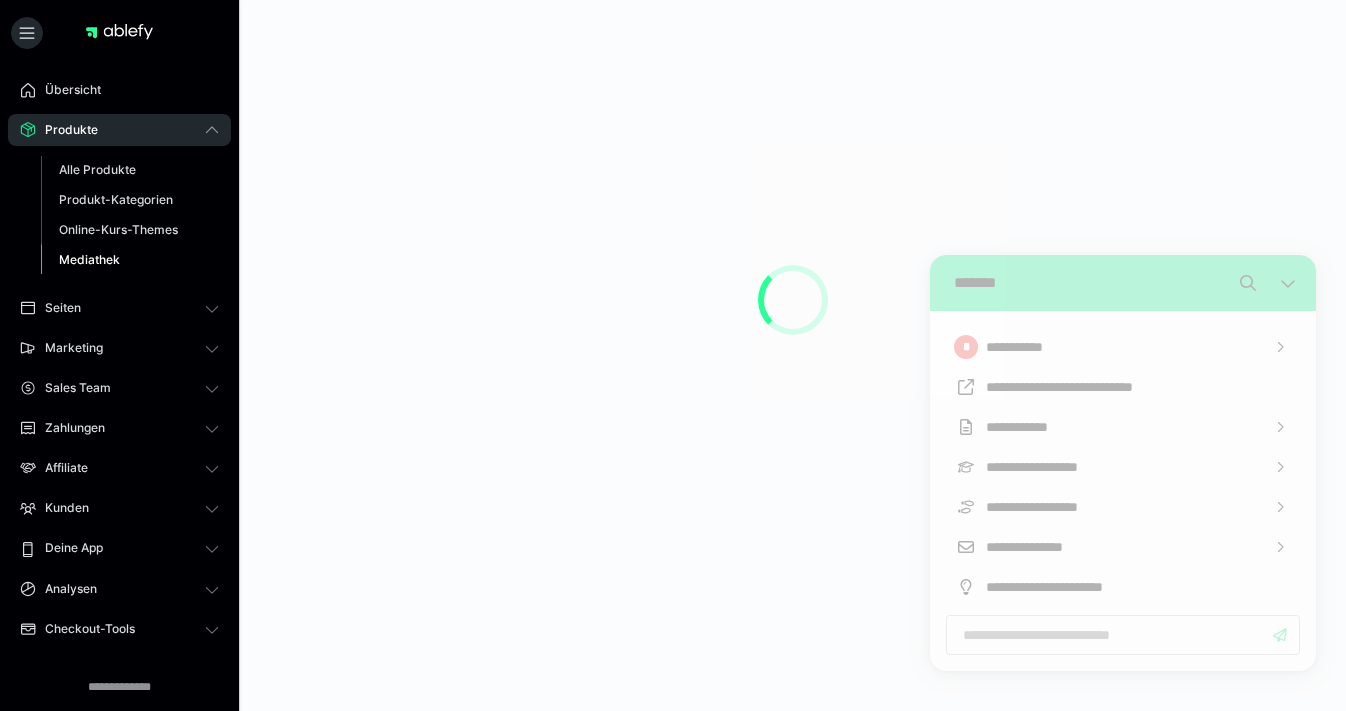 scroll, scrollTop: 0, scrollLeft: 0, axis: both 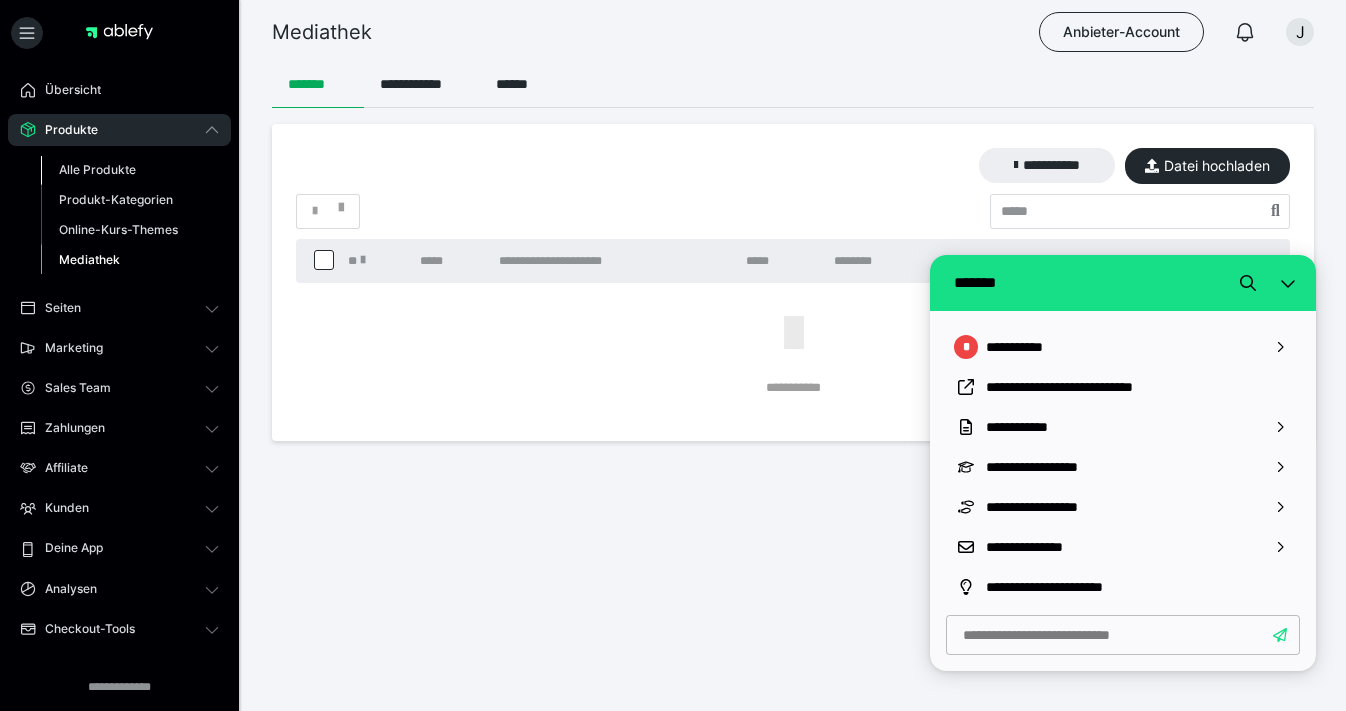 click on "Alle Produkte" at bounding box center (97, 169) 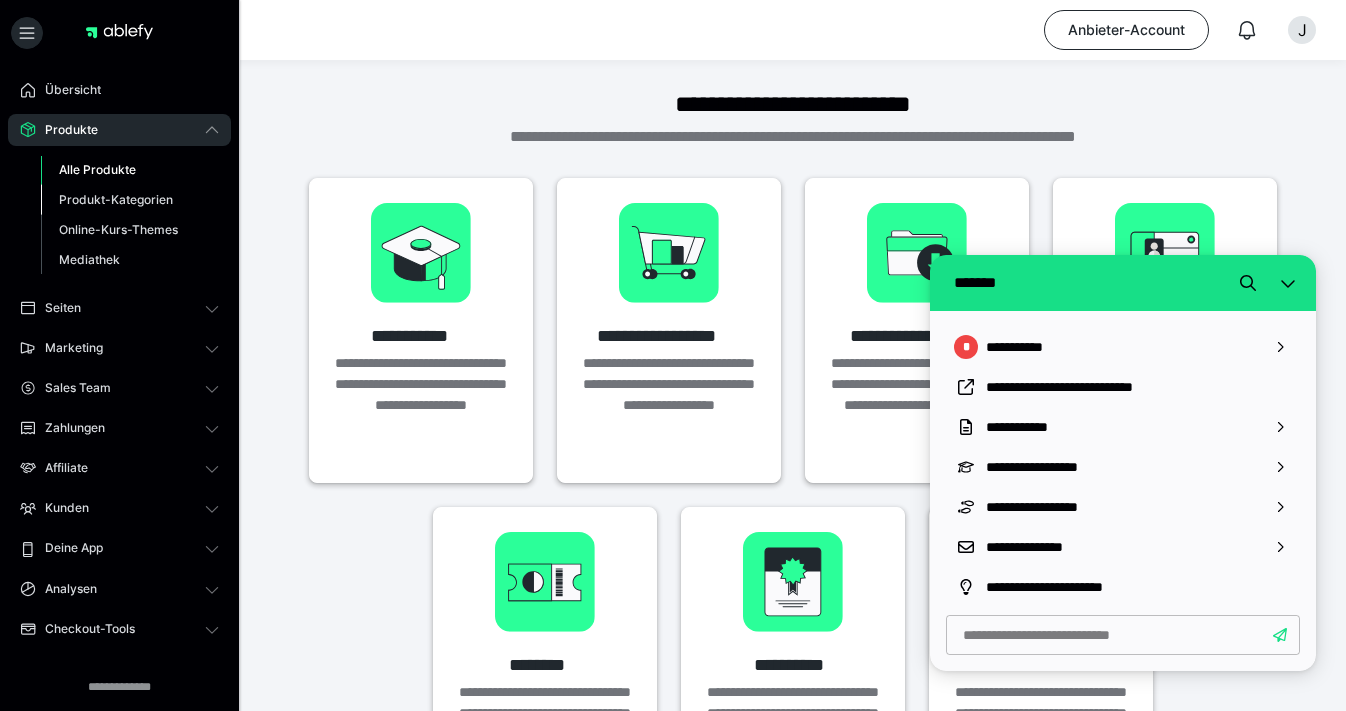 click on "Produkt-Kategorien" at bounding box center (116, 199) 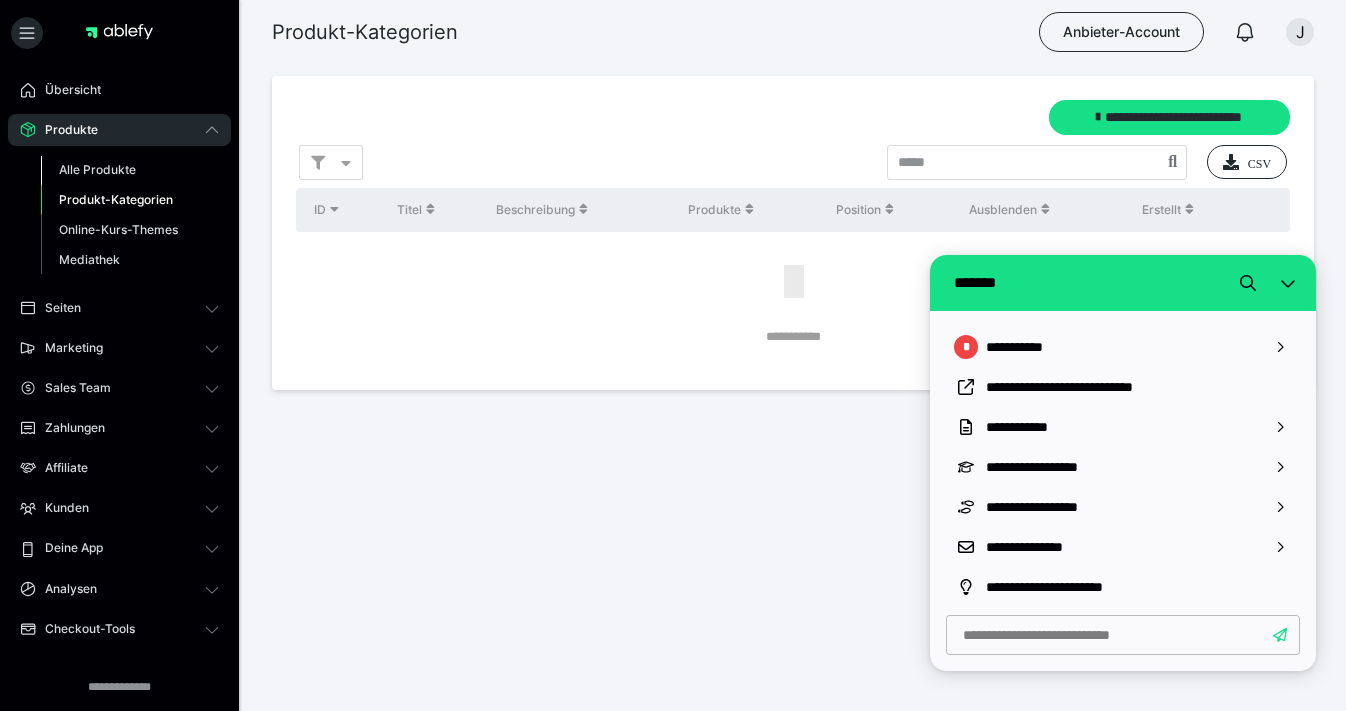 click on "Alle Produkte" at bounding box center (97, 169) 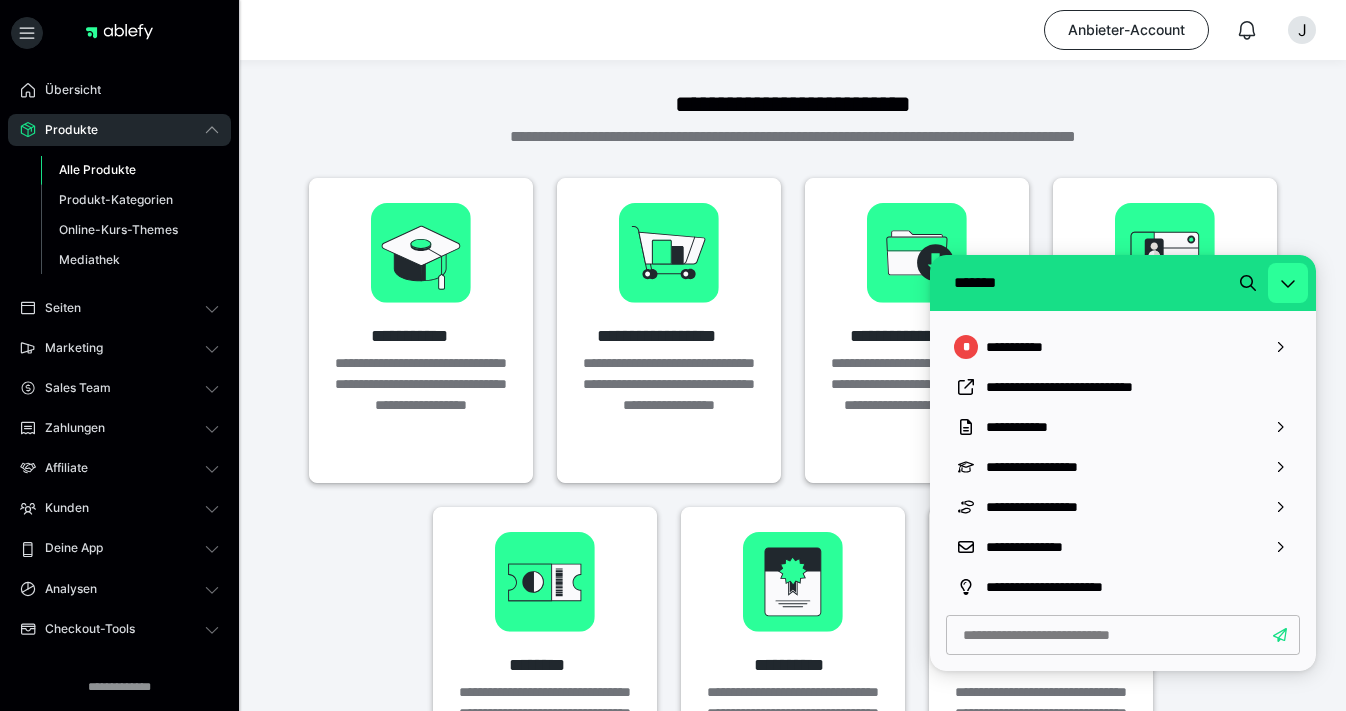 click 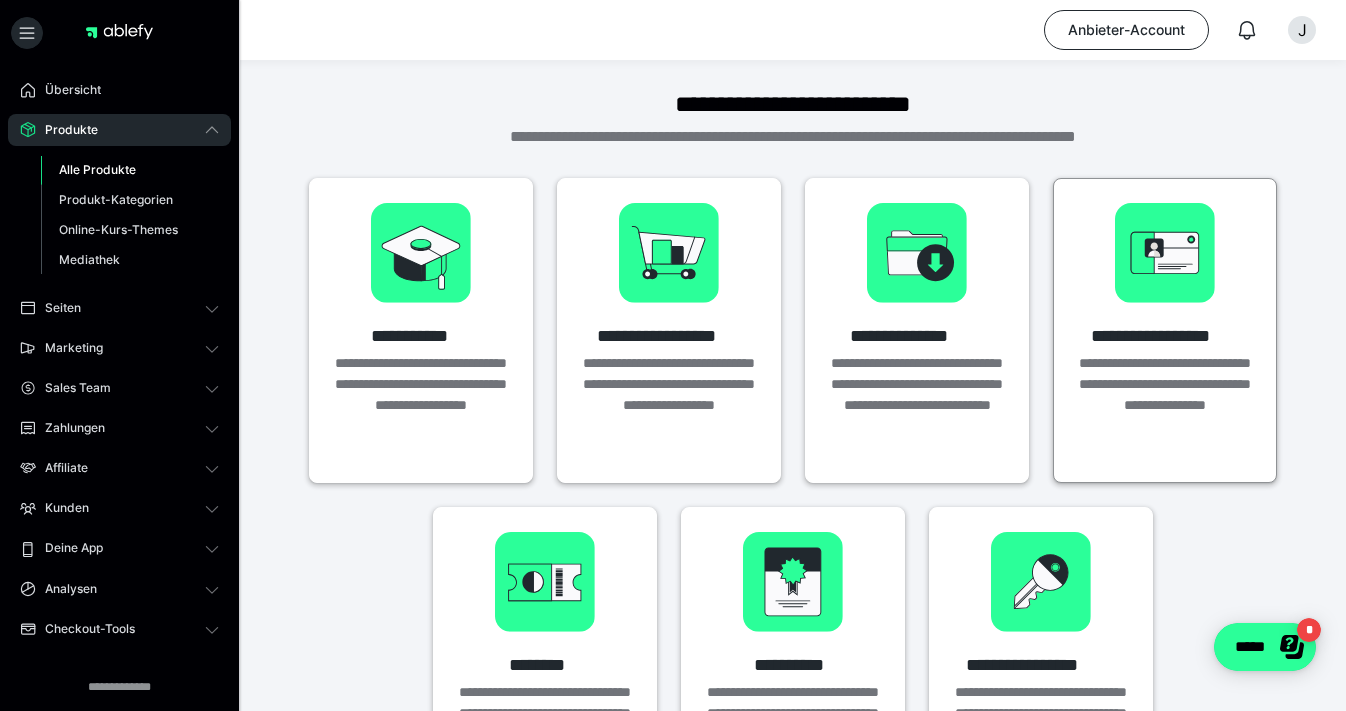 scroll, scrollTop: 0, scrollLeft: 0, axis: both 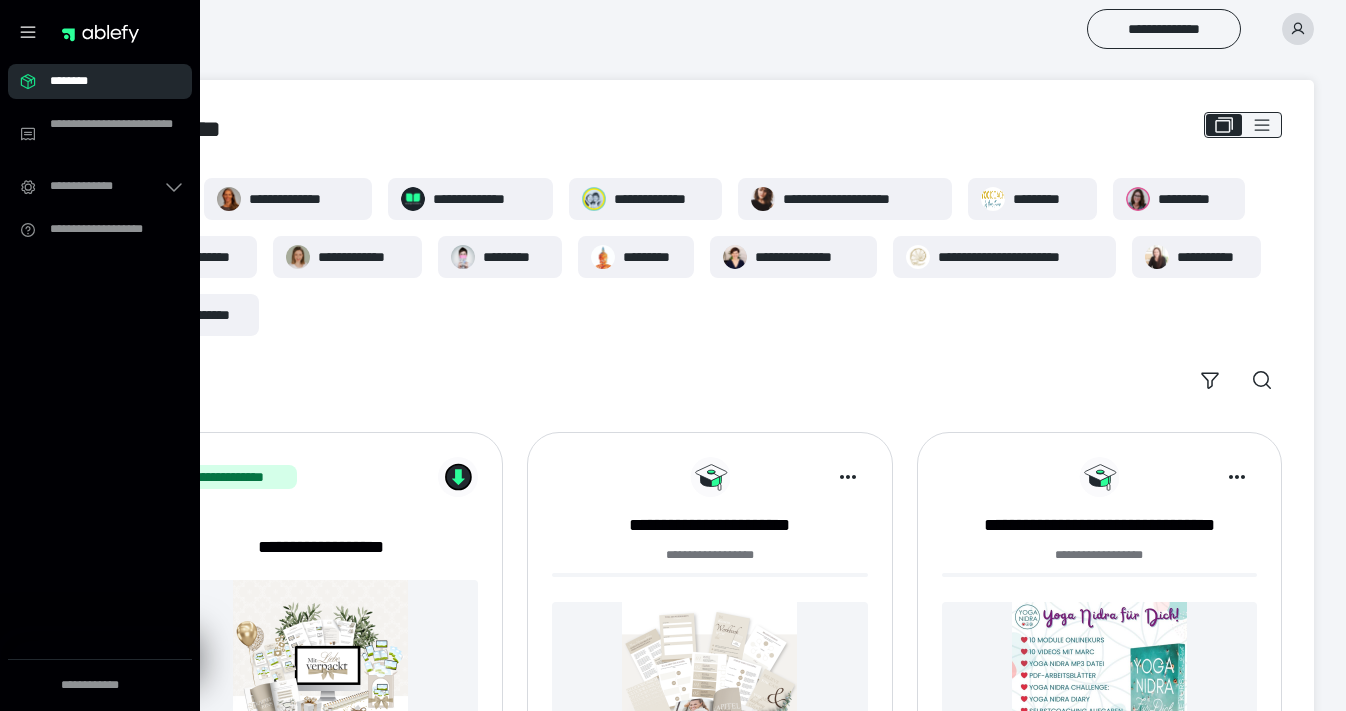 click on "********" at bounding box center (106, 81) 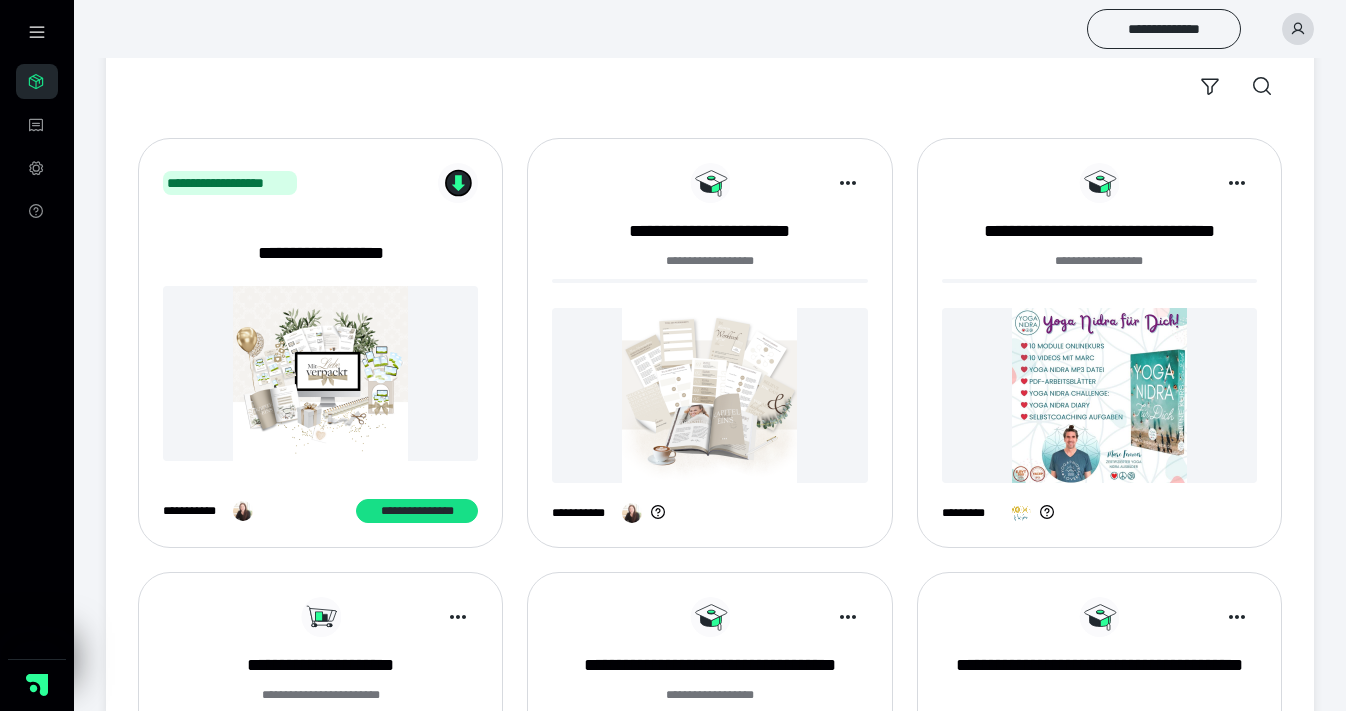 scroll, scrollTop: 292, scrollLeft: 0, axis: vertical 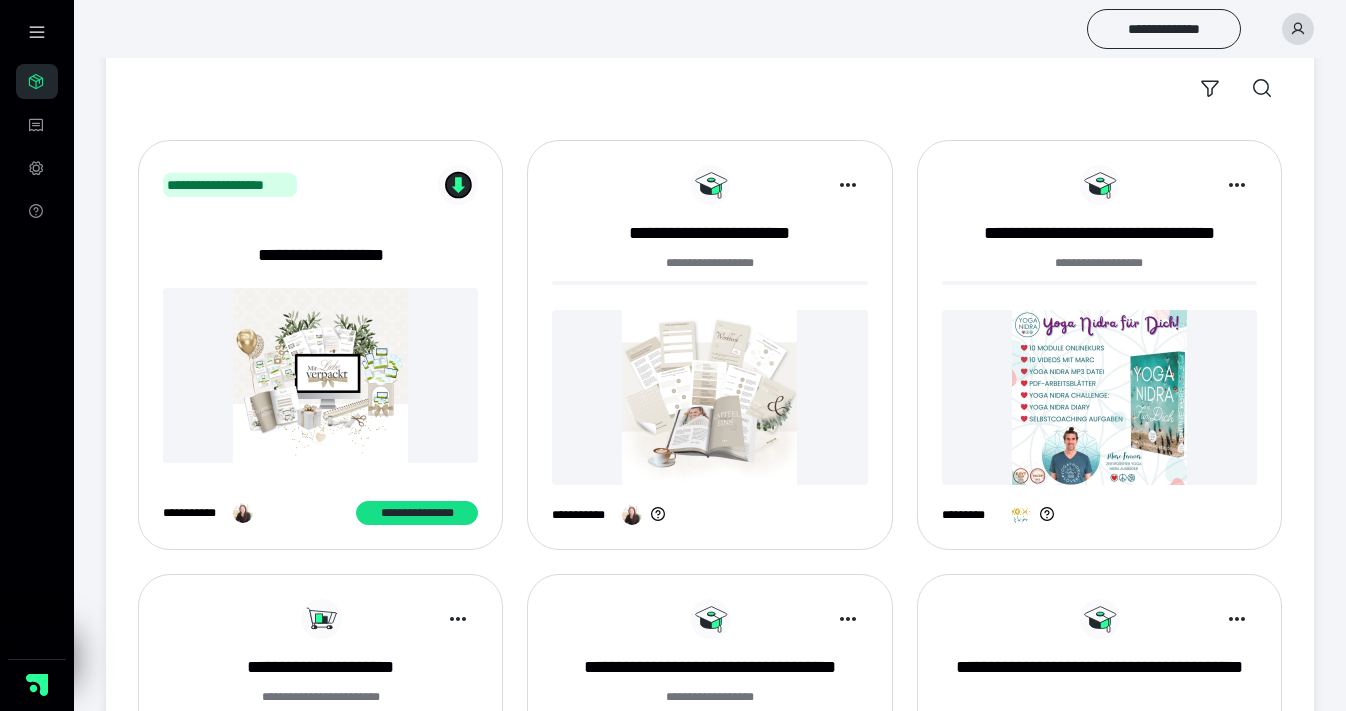 click at bounding box center [709, 397] 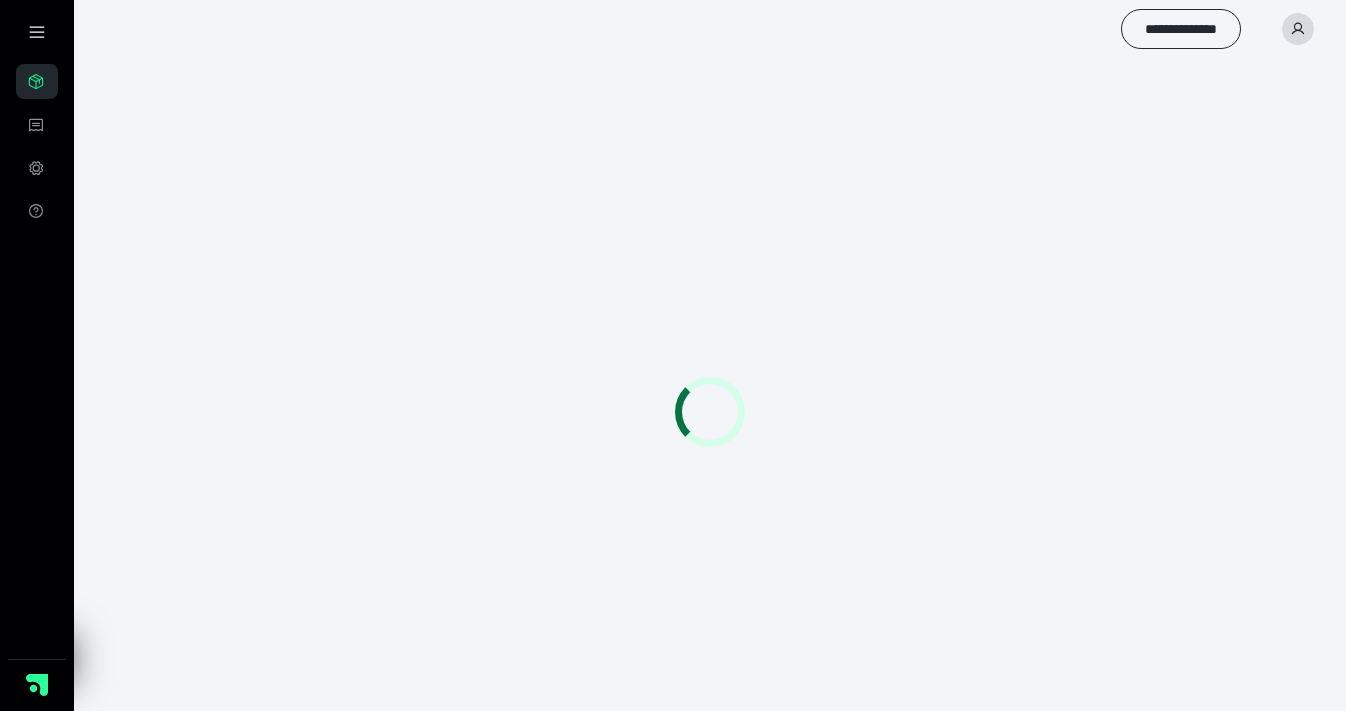 scroll, scrollTop: 0, scrollLeft: 0, axis: both 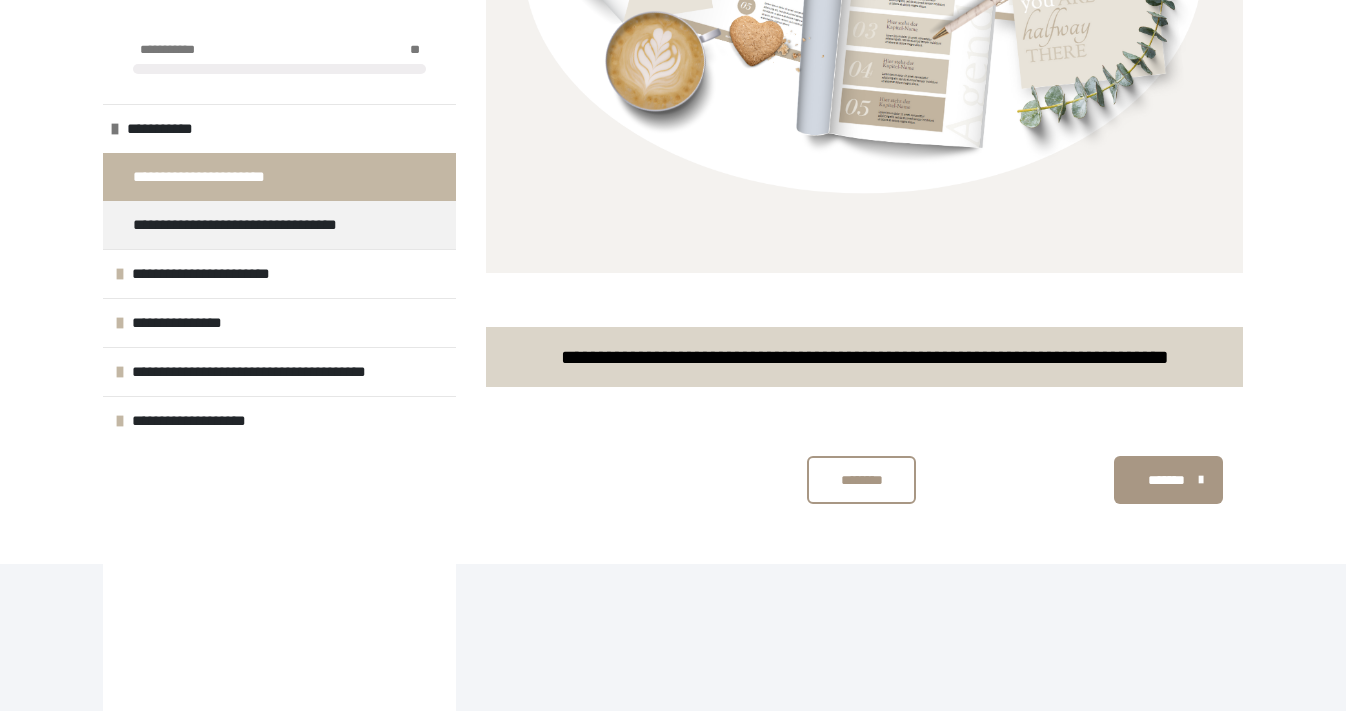 click on "*******" at bounding box center [1166, 480] 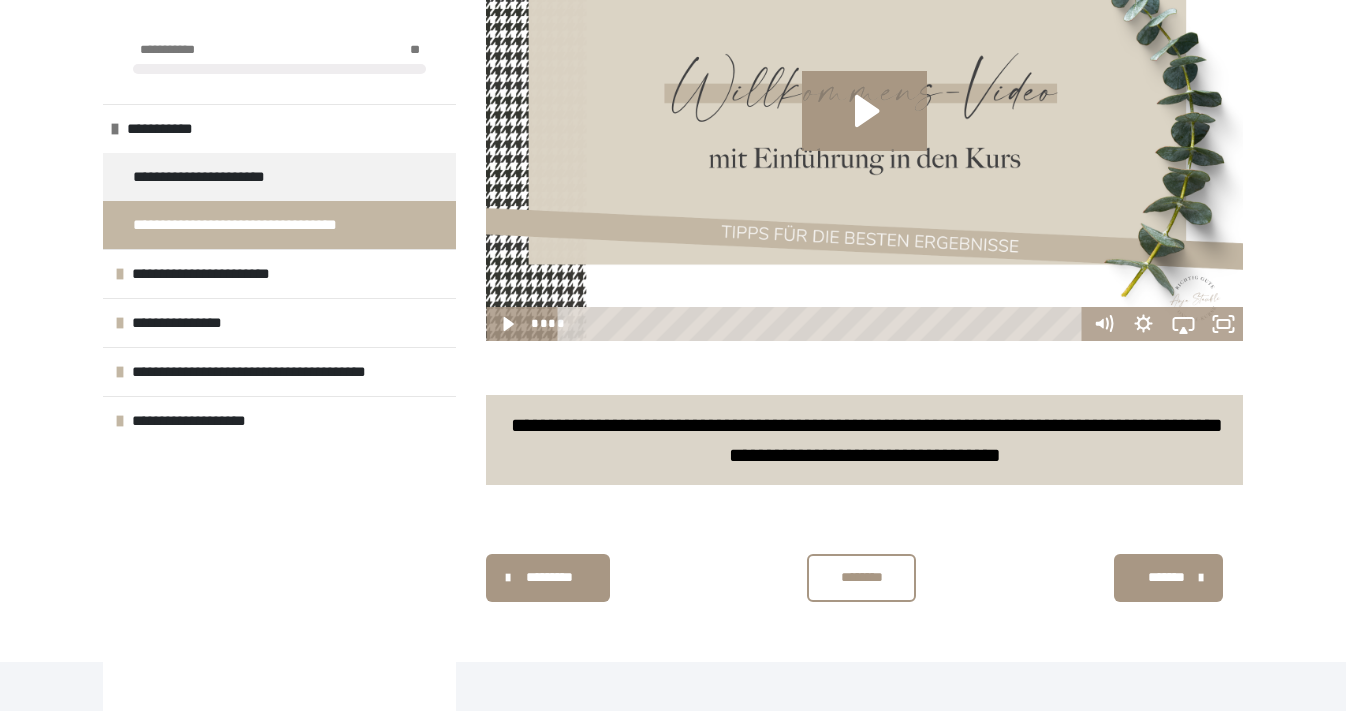 scroll, scrollTop: 803, scrollLeft: 0, axis: vertical 